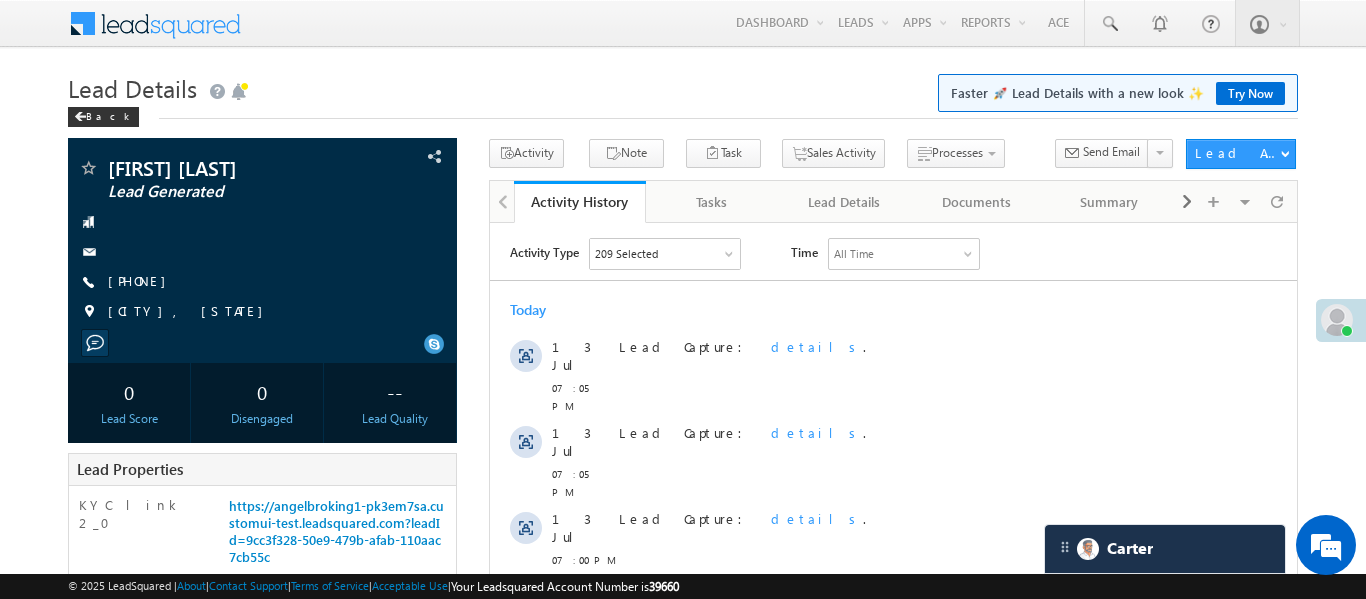 scroll, scrollTop: 0, scrollLeft: 0, axis: both 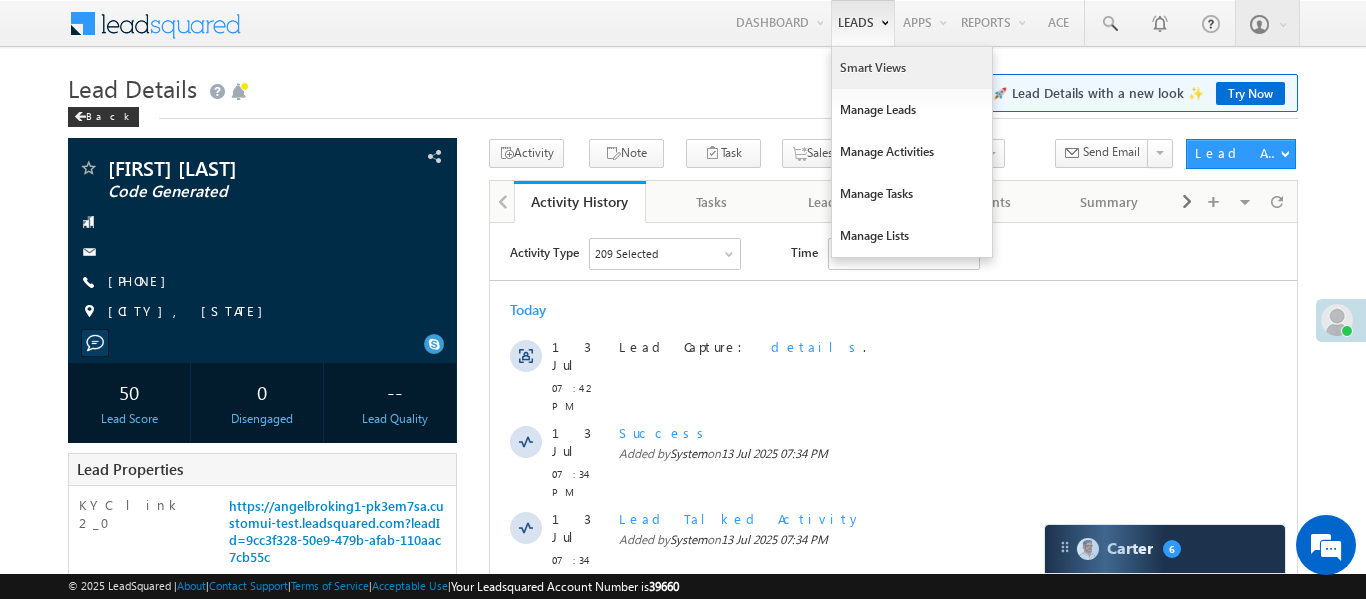 click on "Smart Views" at bounding box center [912, 68] 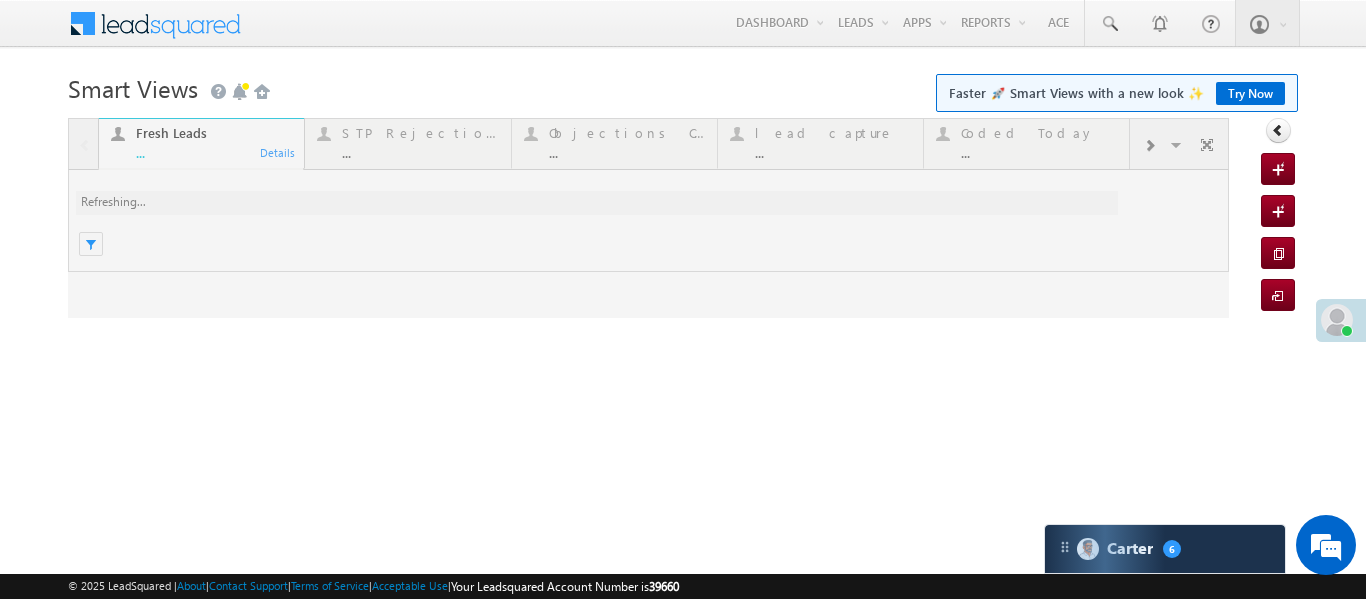 scroll, scrollTop: 0, scrollLeft: 0, axis: both 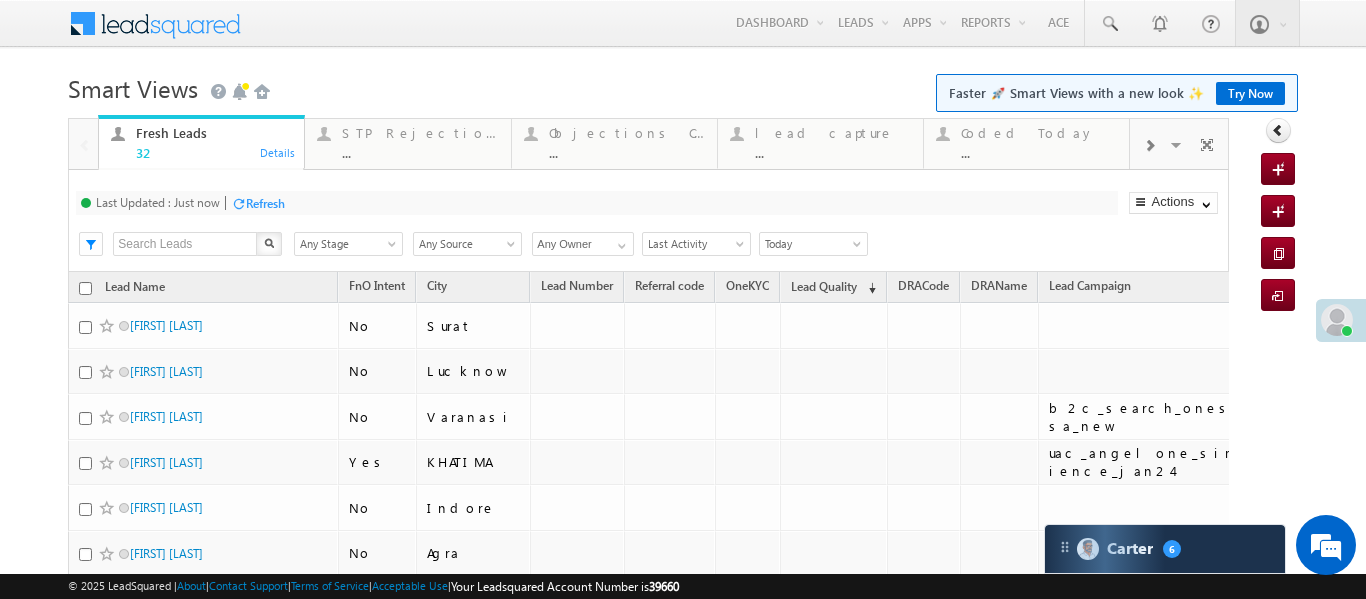 click on "Coded Today" at bounding box center (1039, 133) 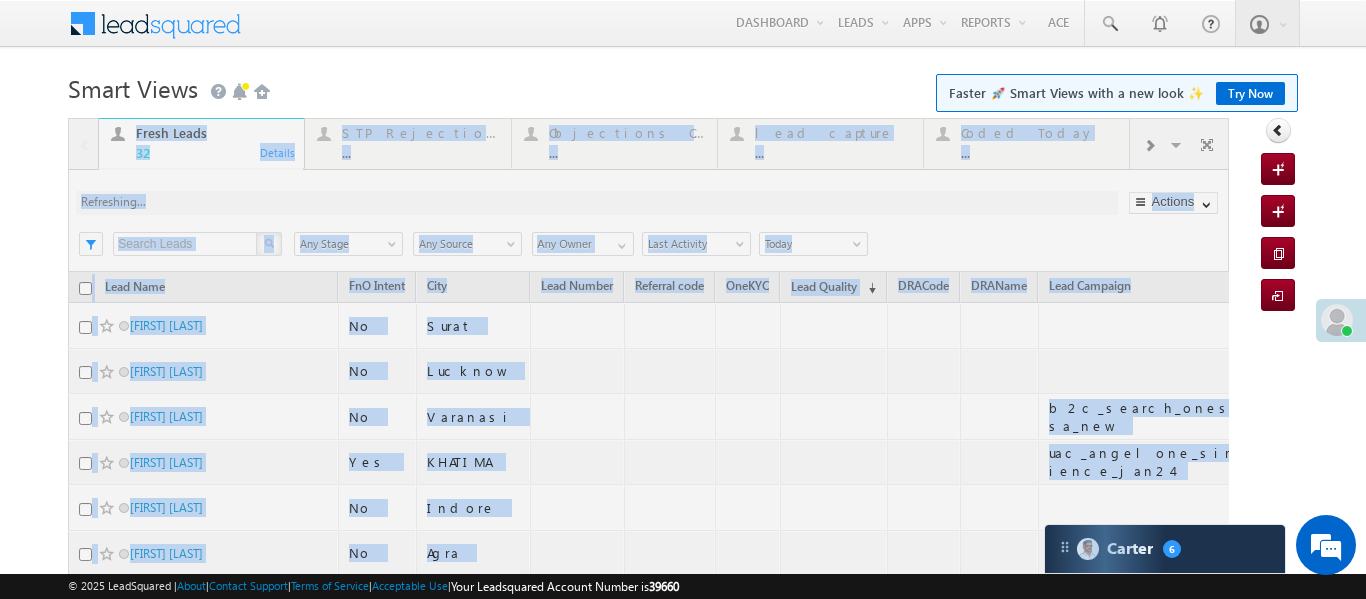 click at bounding box center [648, 834] 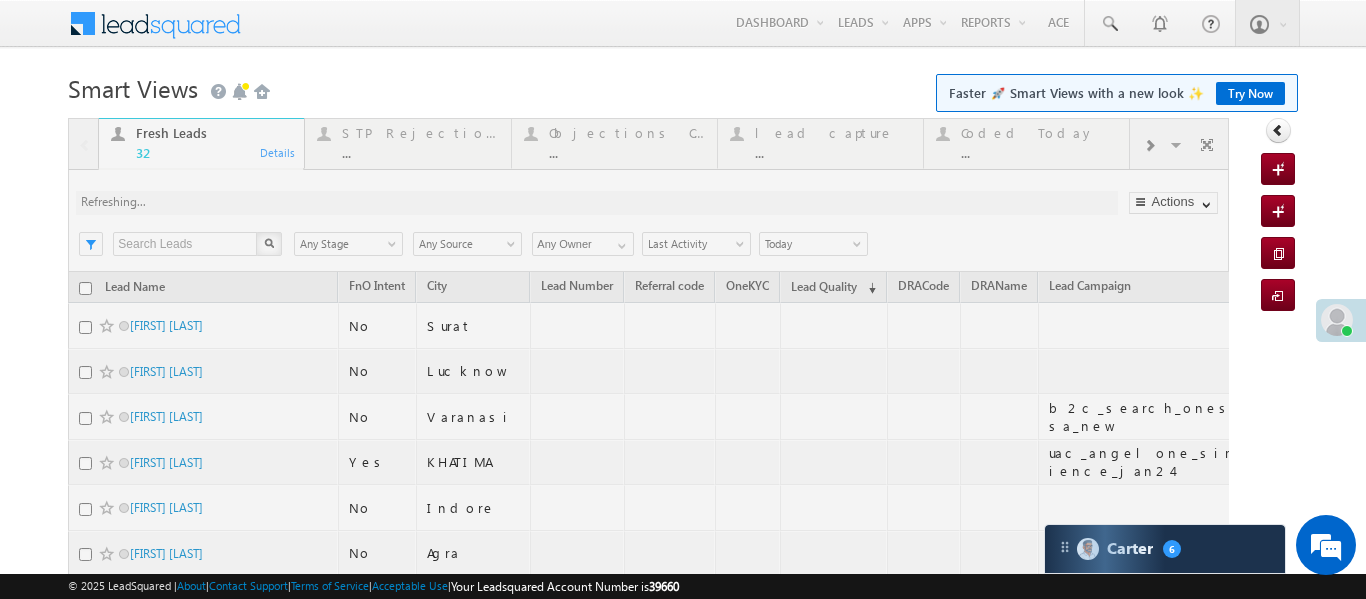 click at bounding box center (648, 834) 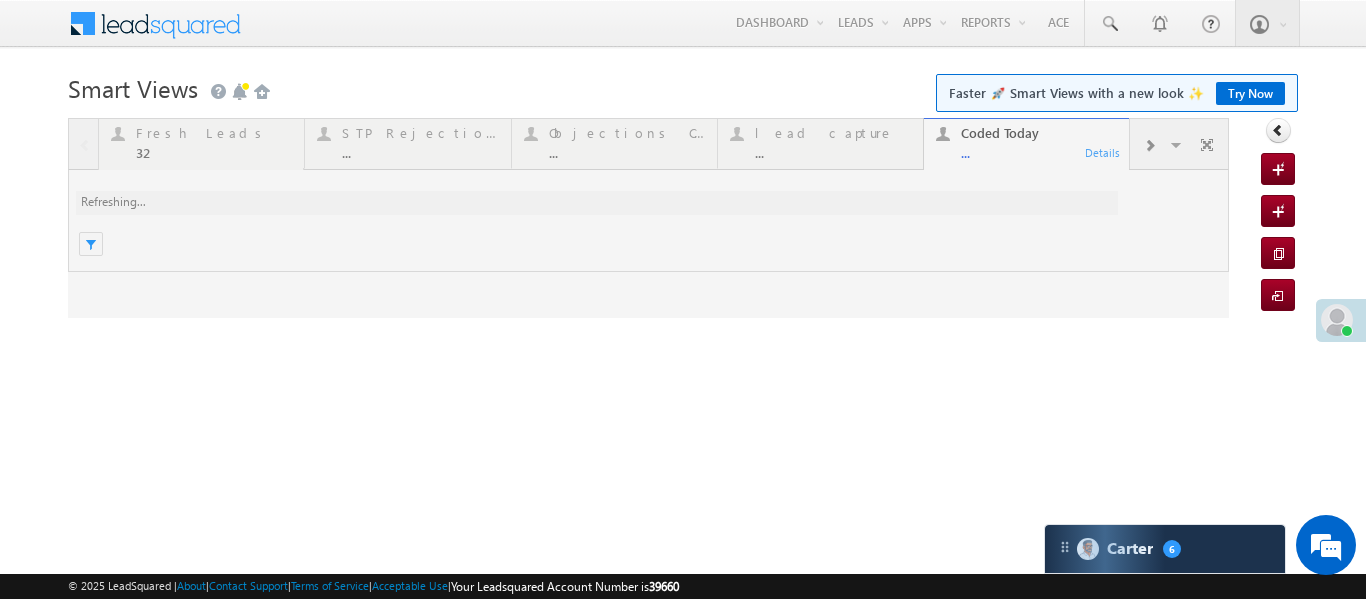 scroll, scrollTop: 0, scrollLeft: 0, axis: both 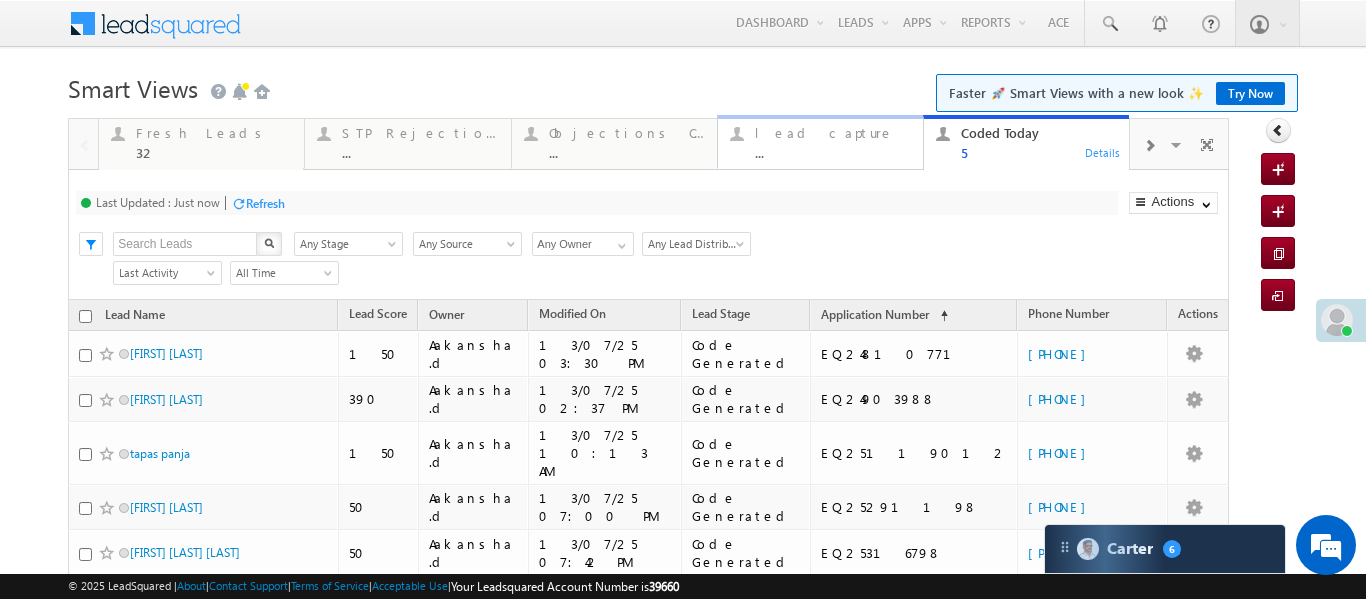 click on "..." at bounding box center (833, 152) 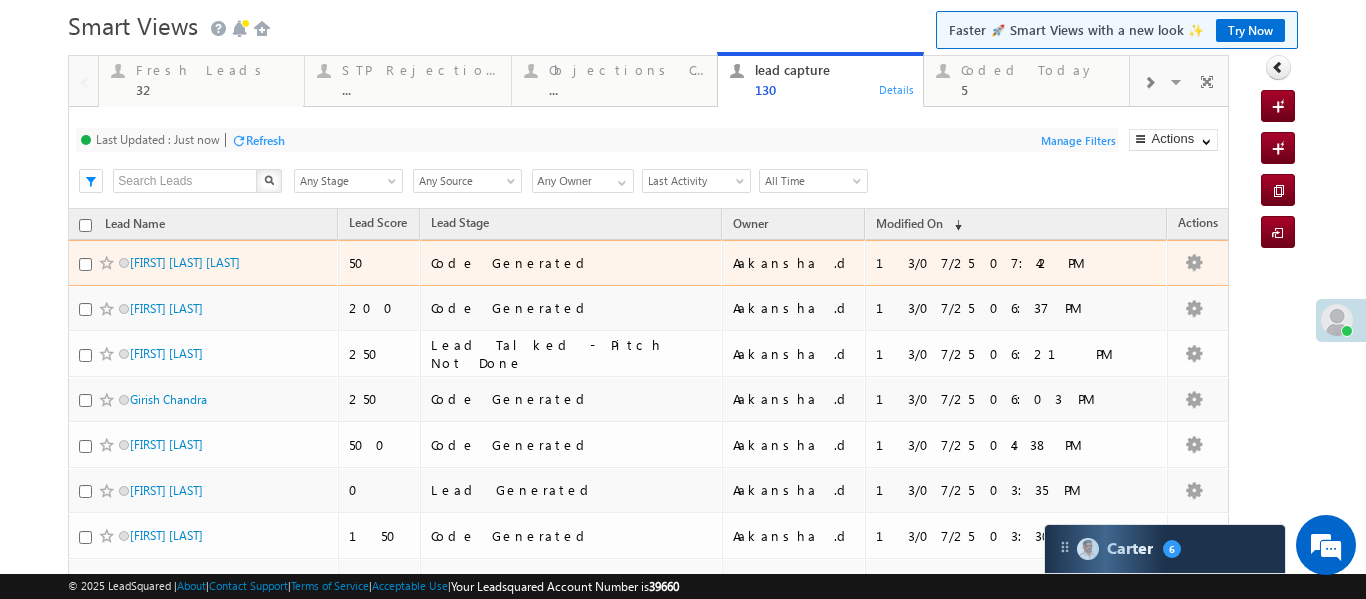scroll, scrollTop: 0, scrollLeft: 0, axis: both 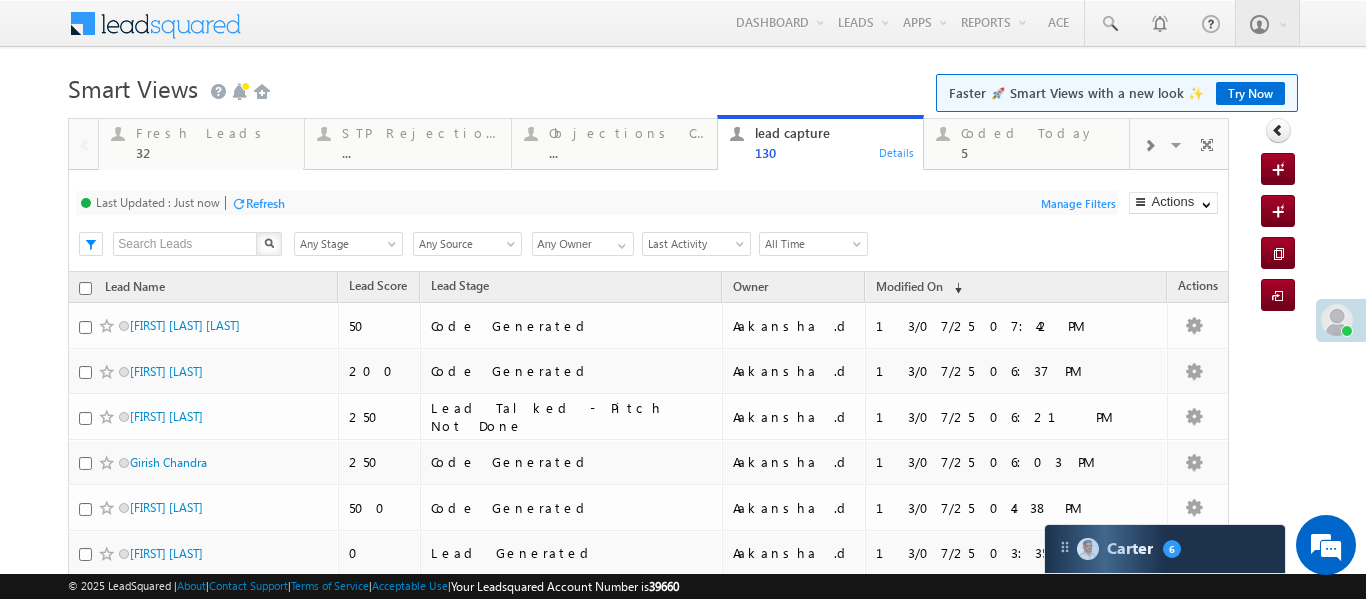 click at bounding box center (1149, 146) 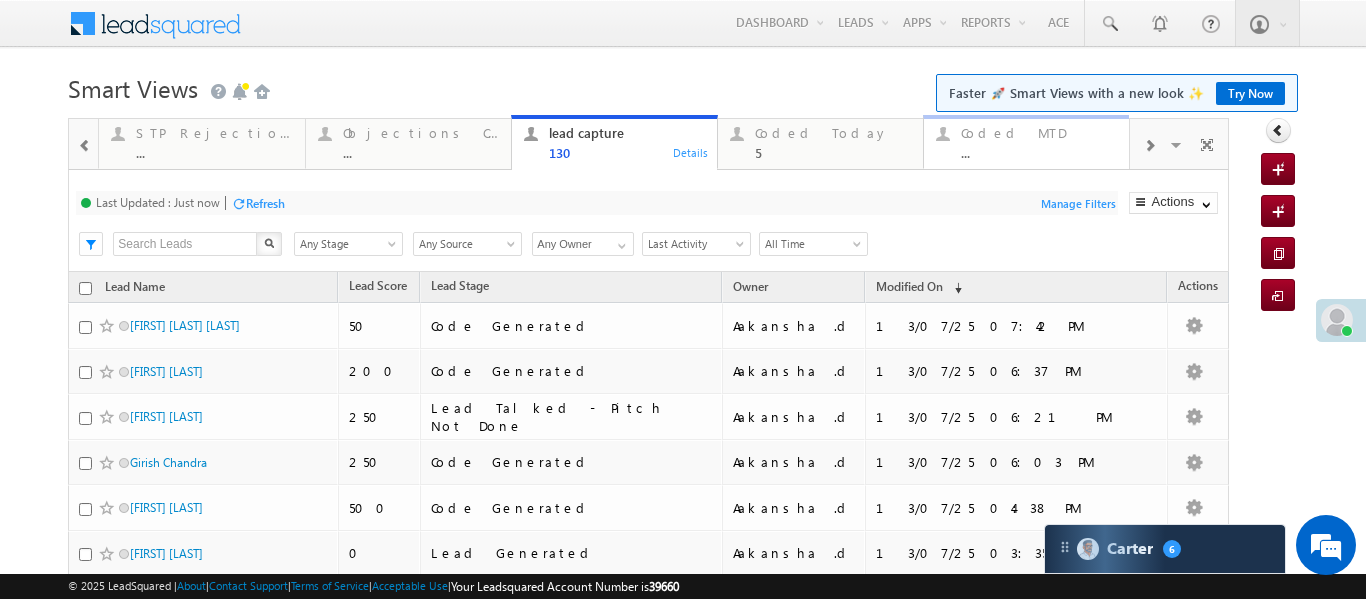 click on "Coded MTD ... Details" at bounding box center [1026, 142] 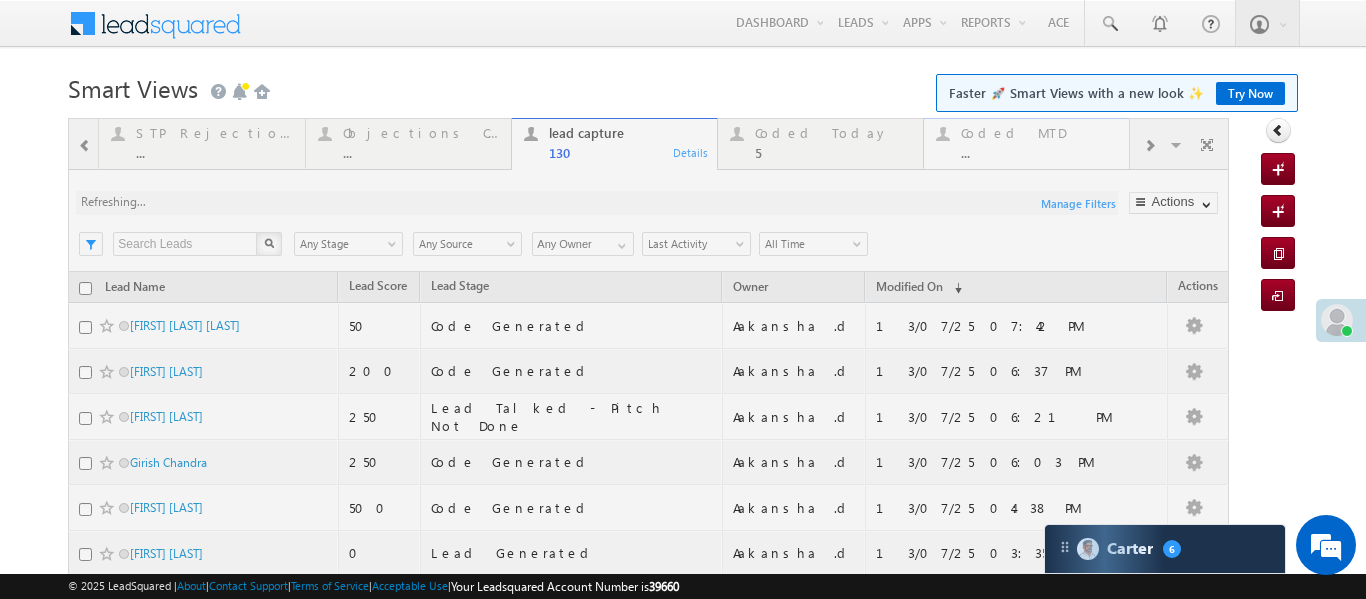 click at bounding box center (648, 834) 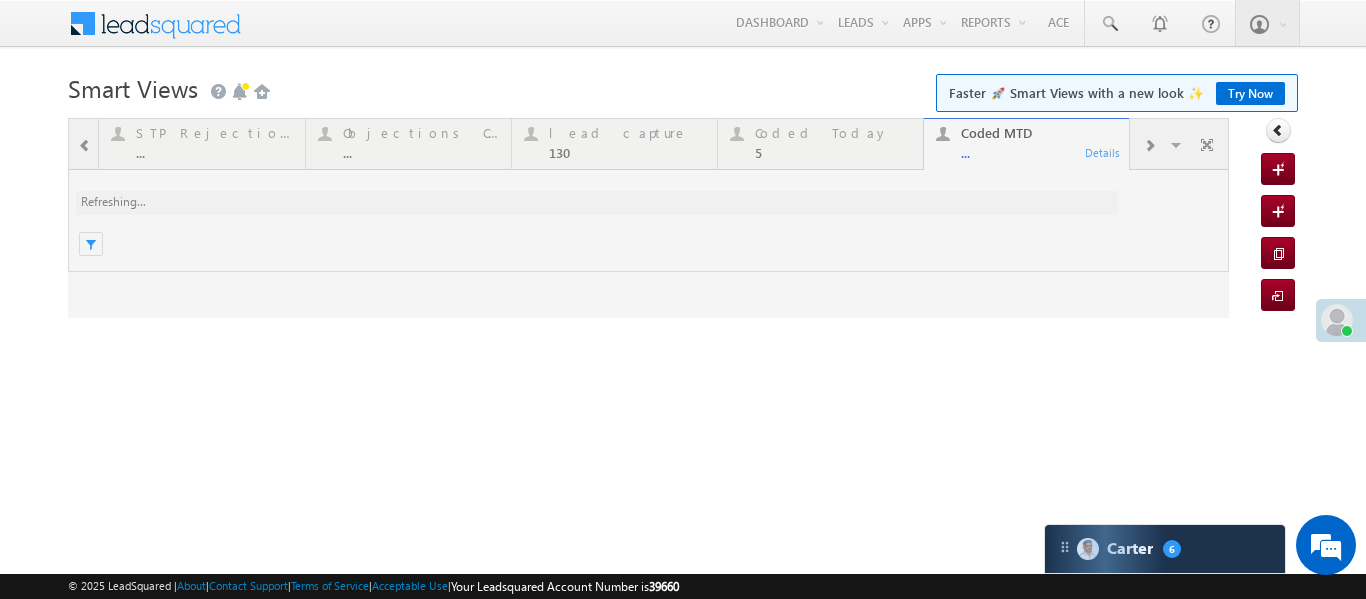 scroll, scrollTop: 0, scrollLeft: 0, axis: both 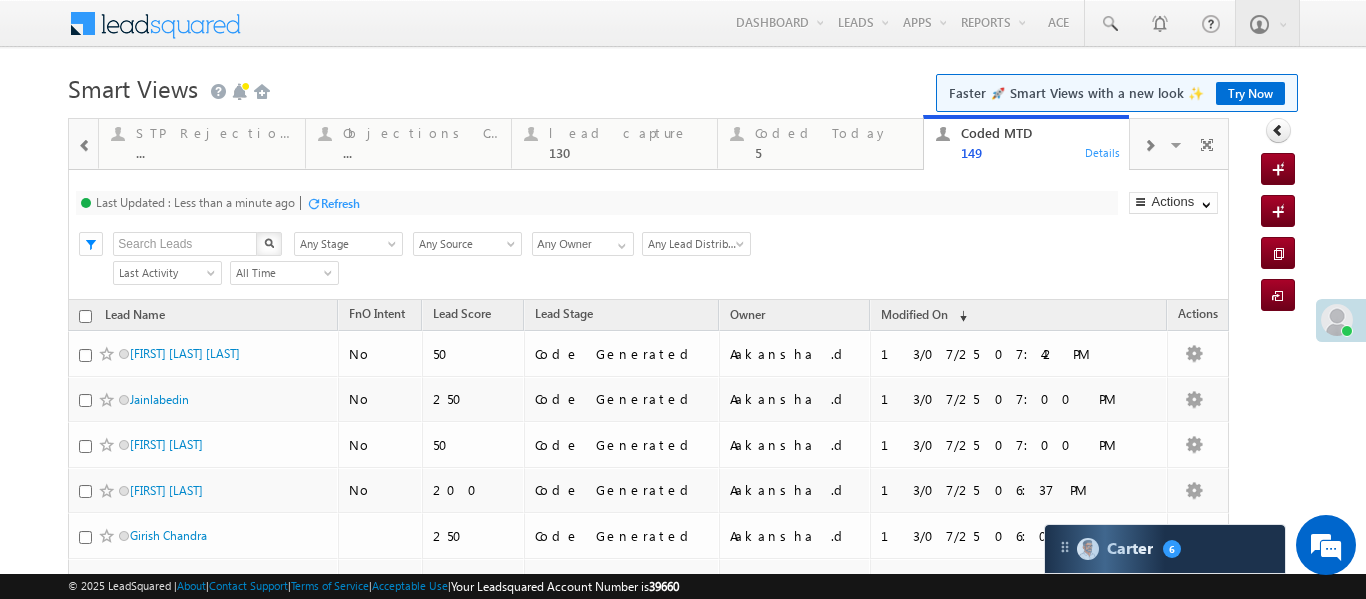click at bounding box center (83, 143) 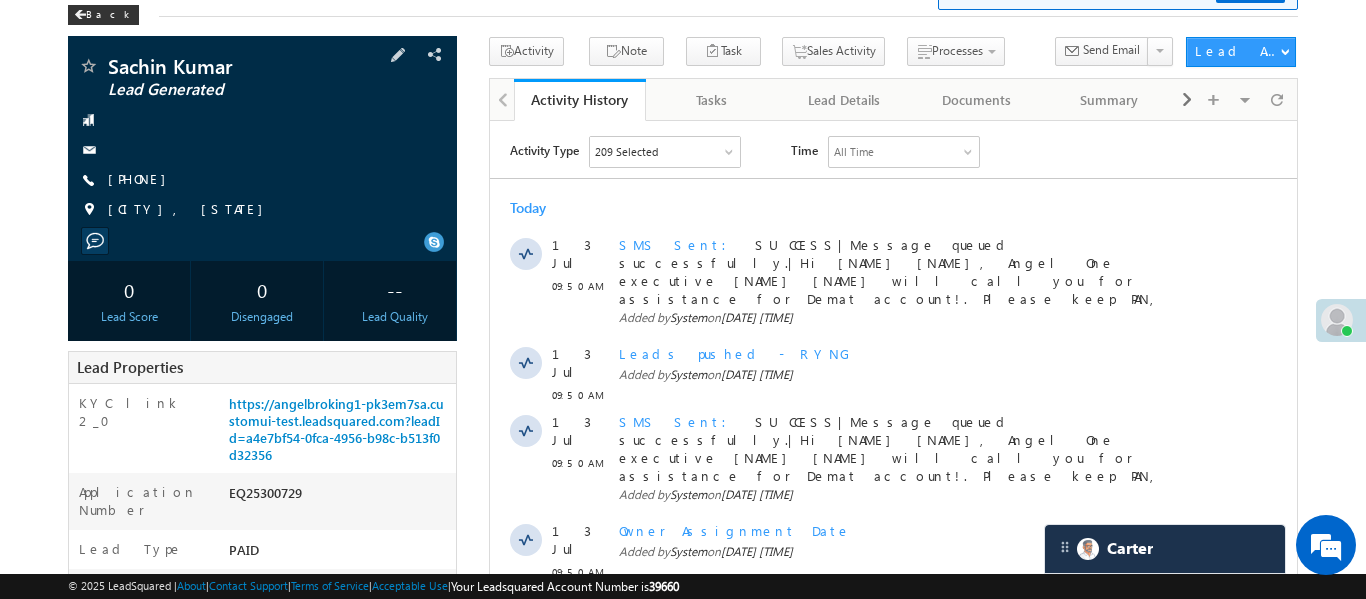 scroll, scrollTop: 295, scrollLeft: 0, axis: vertical 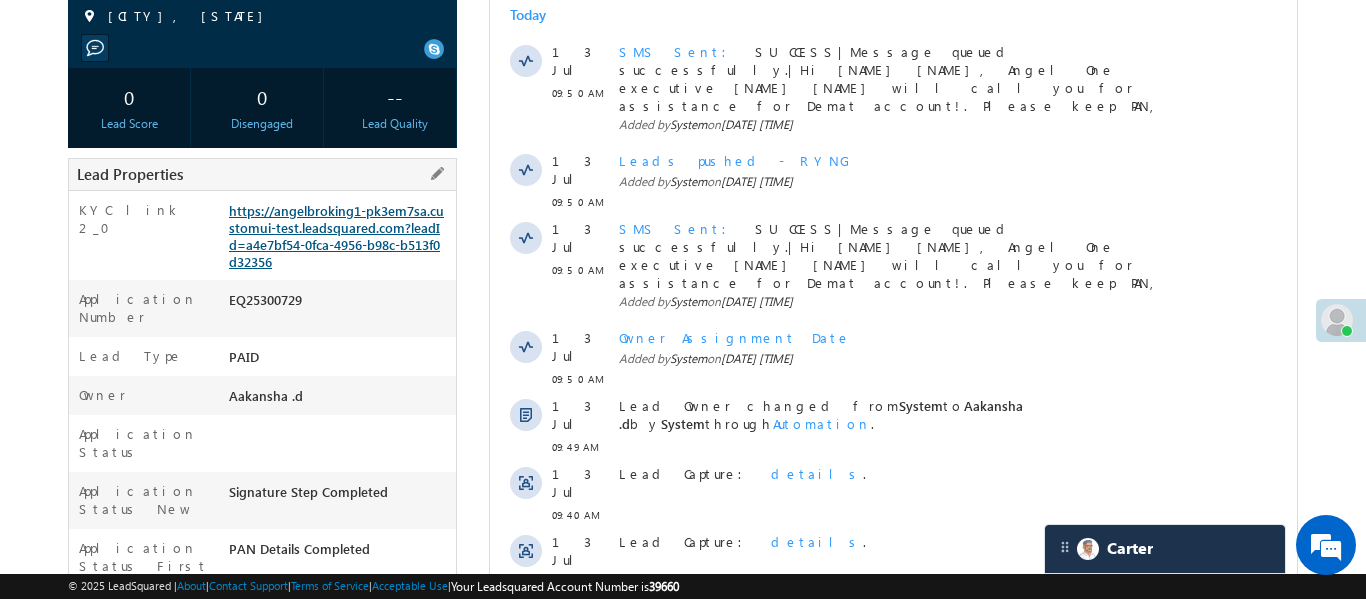 click on "https://angelbroking1-pk3em7sa.customui-test.leadsquared.com?leadId=a4e7bf54-0fca-4956-b98c-b513f0d32356" at bounding box center (336, 236) 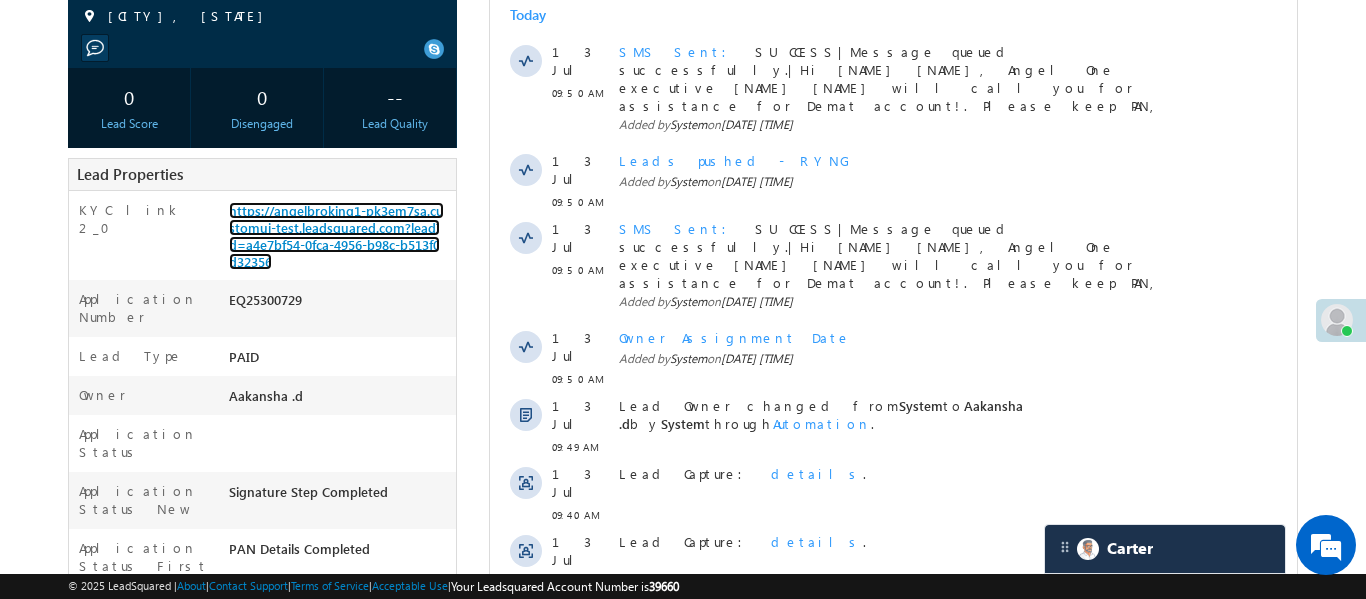 scroll, scrollTop: 494, scrollLeft: 0, axis: vertical 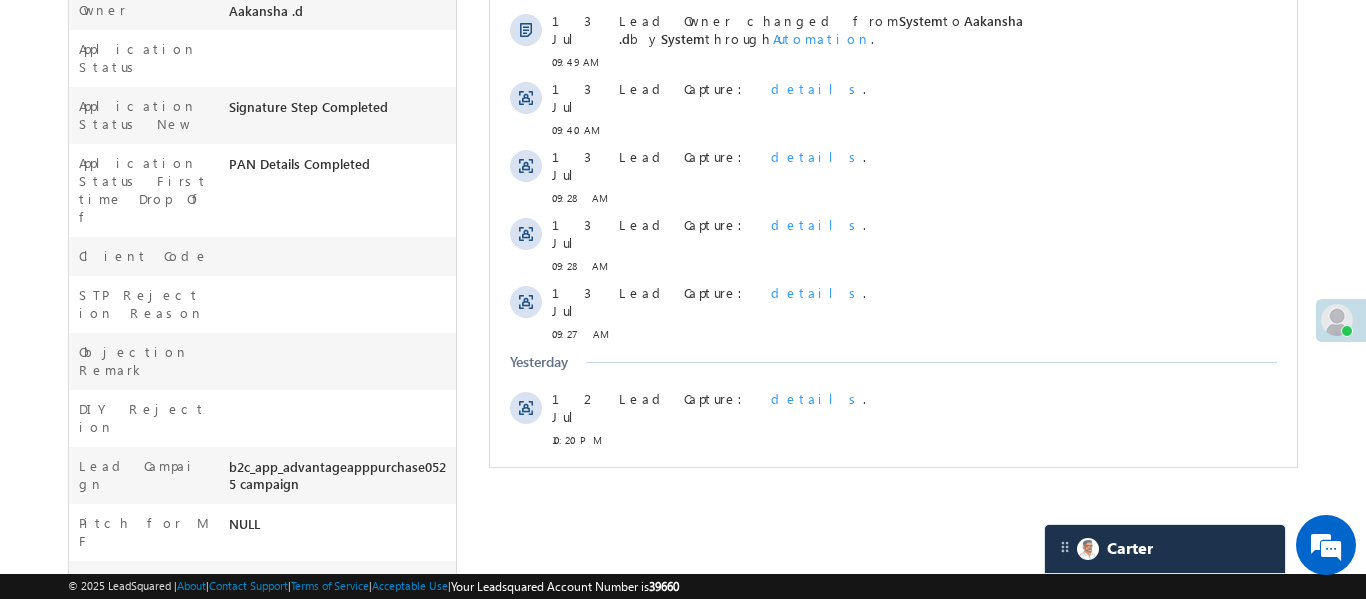click on "Show More" at bounding box center (892, 484) 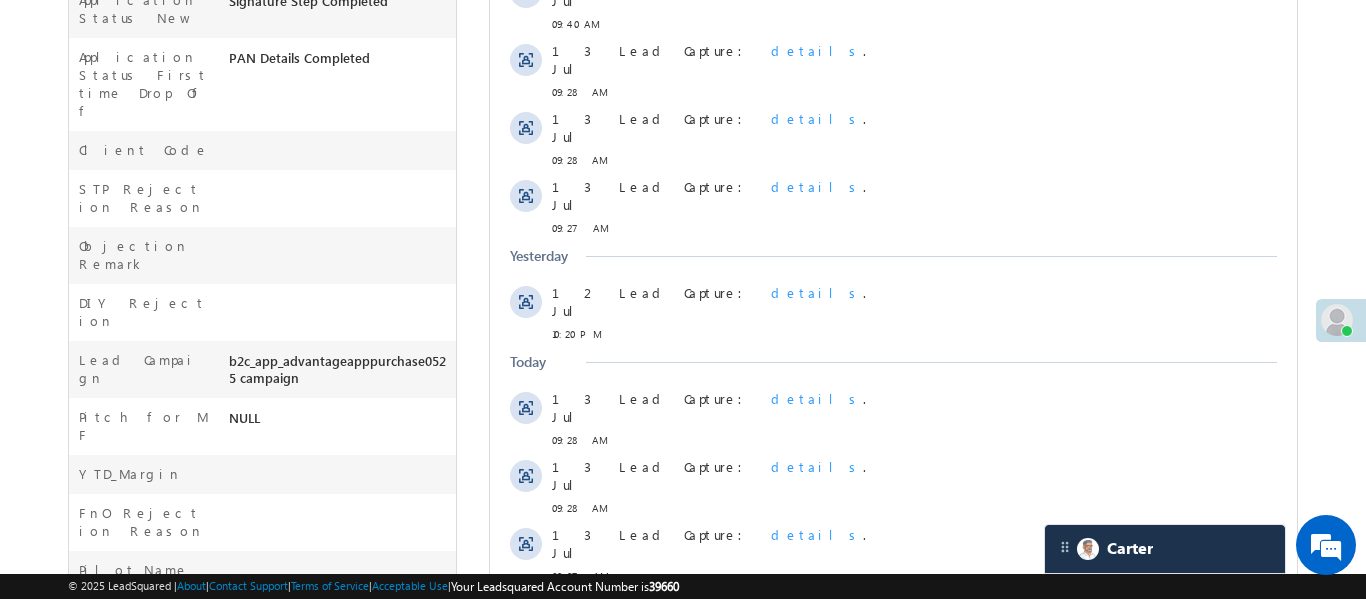scroll, scrollTop: 785, scrollLeft: 0, axis: vertical 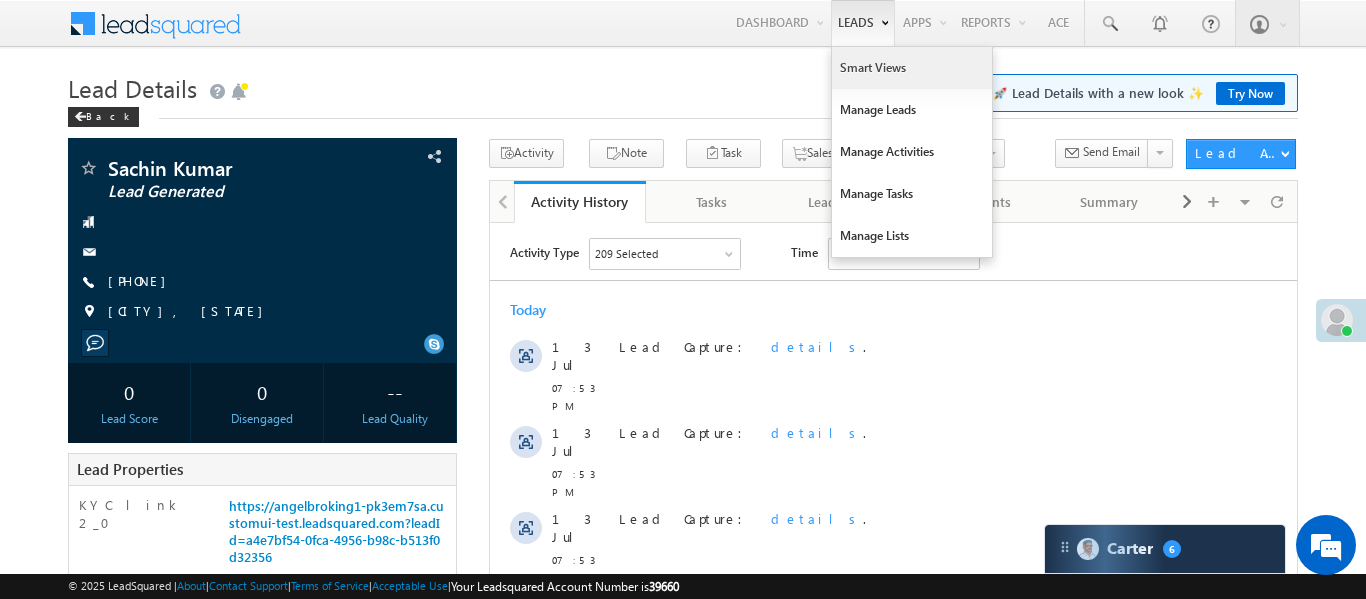 click on "Smart Views" at bounding box center [912, 68] 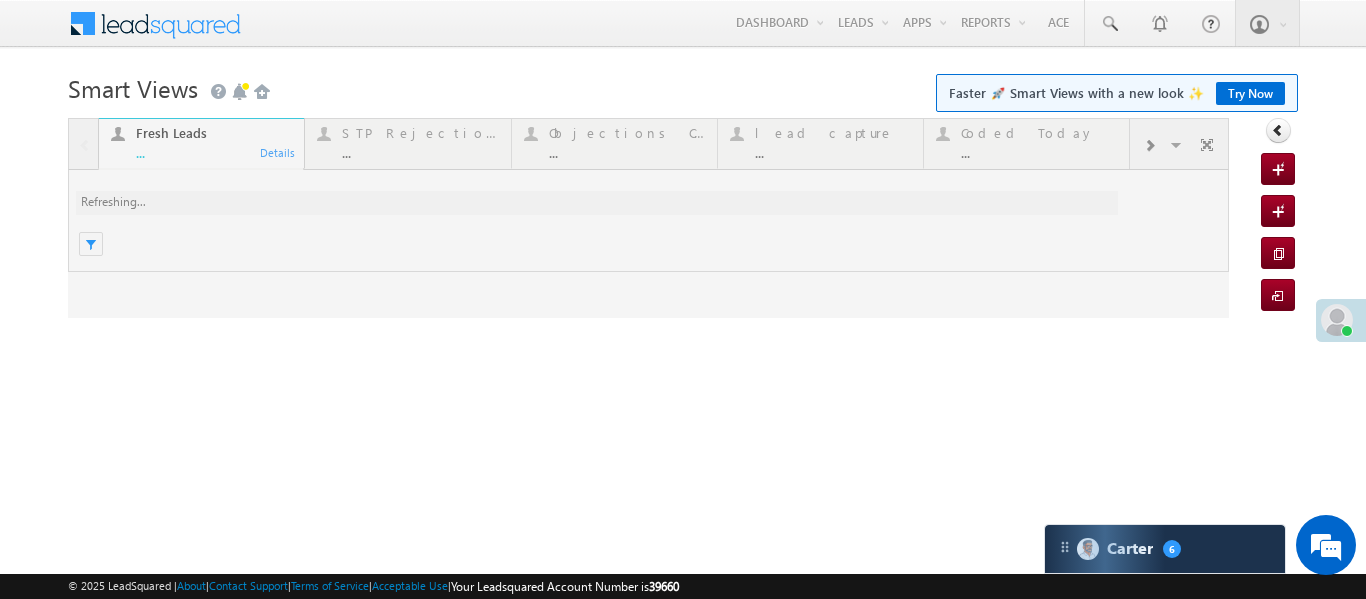 scroll, scrollTop: 0, scrollLeft: 0, axis: both 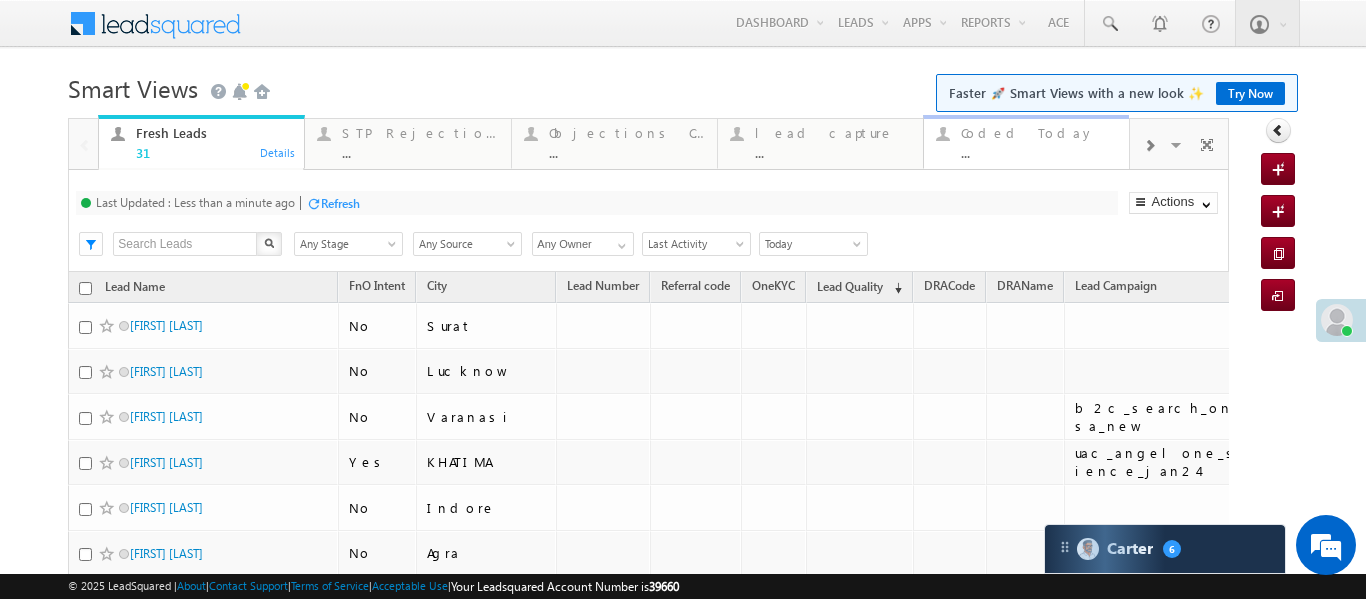 click on "..." at bounding box center [1039, 152] 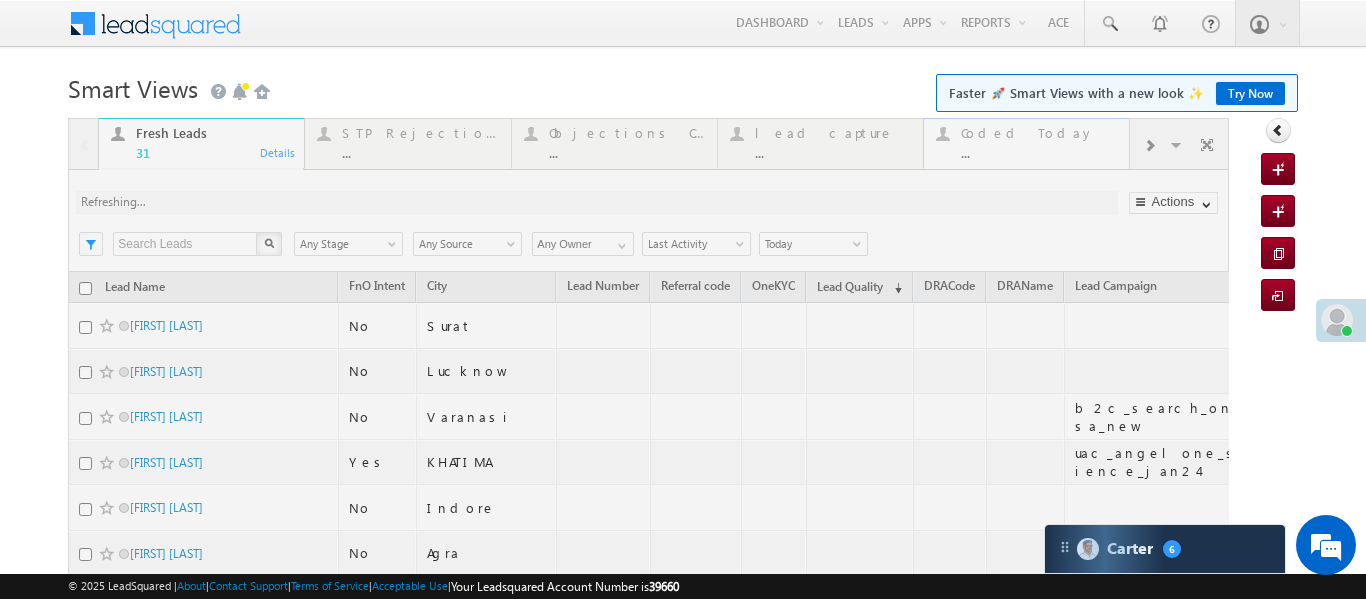 click at bounding box center (648, 834) 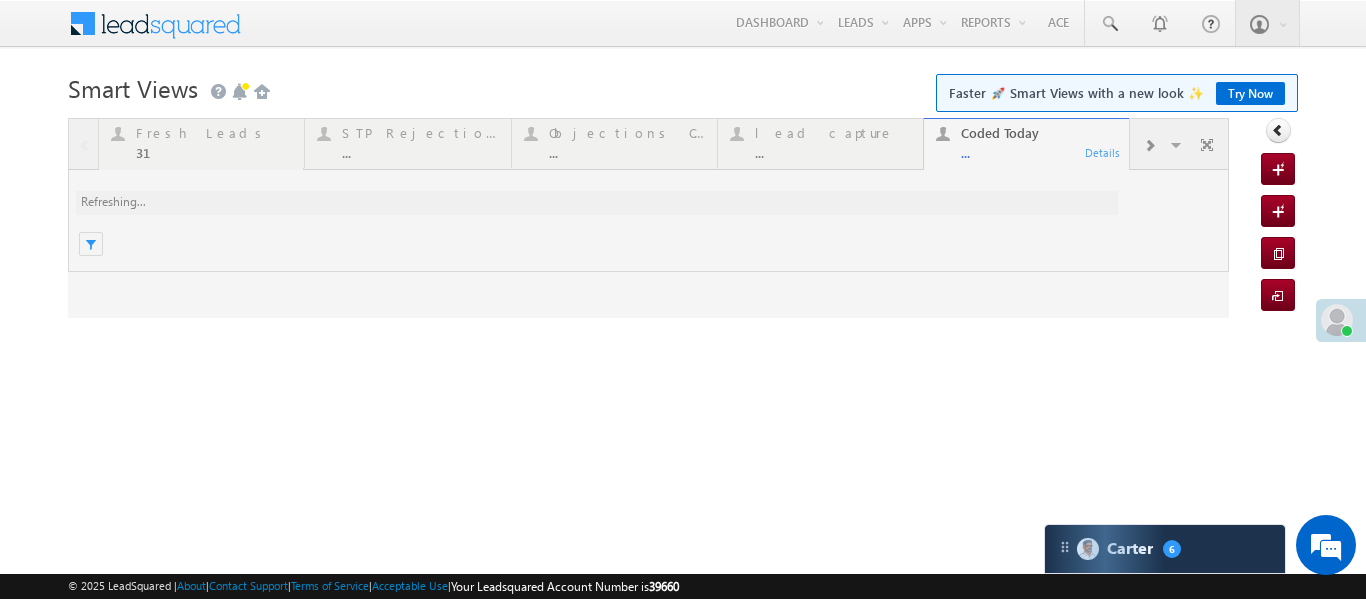 scroll, scrollTop: 0, scrollLeft: 0, axis: both 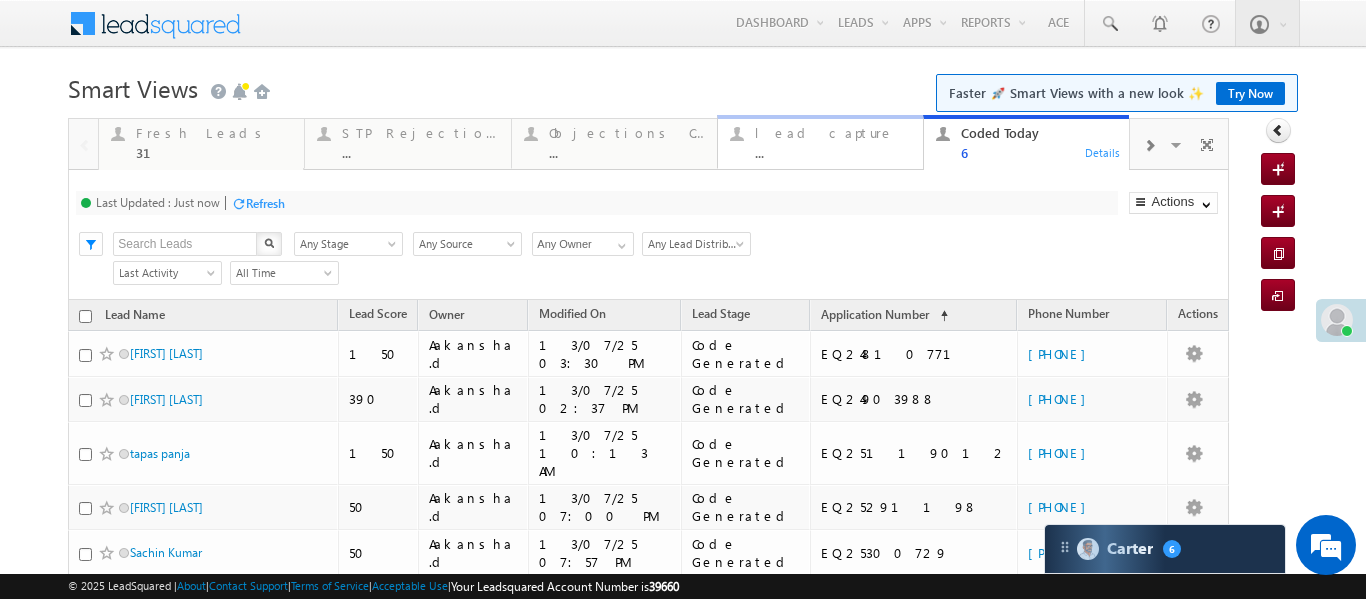 click on "lead capture" at bounding box center [833, 133] 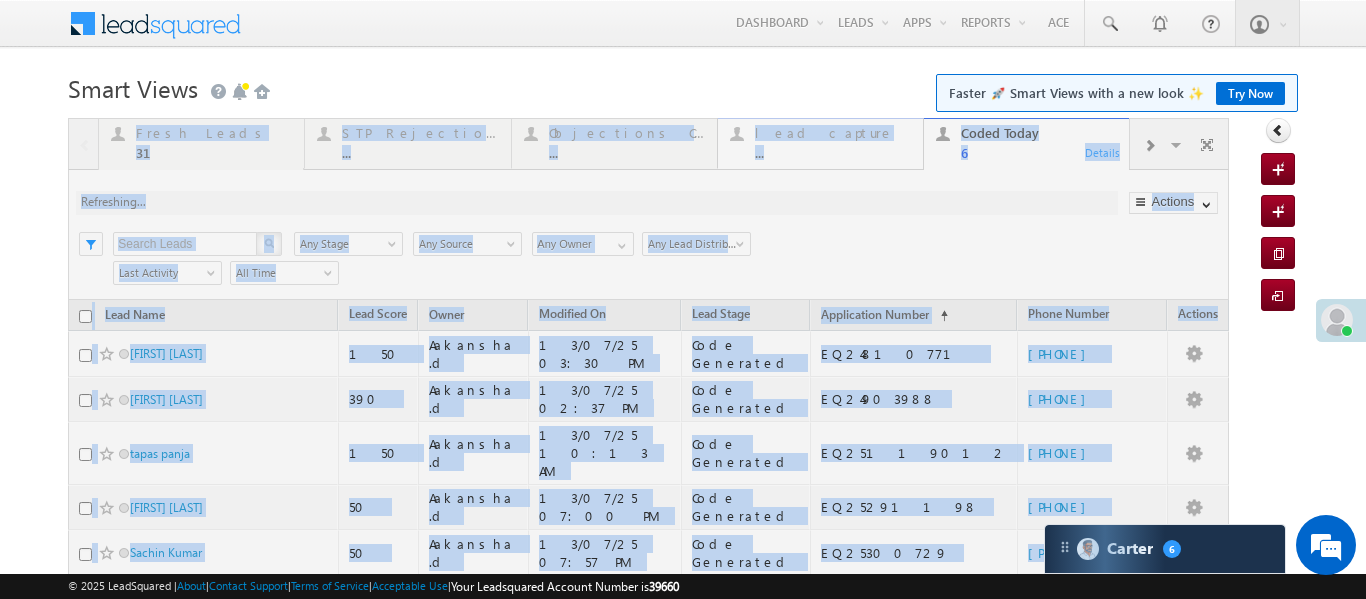 click at bounding box center (648, 425) 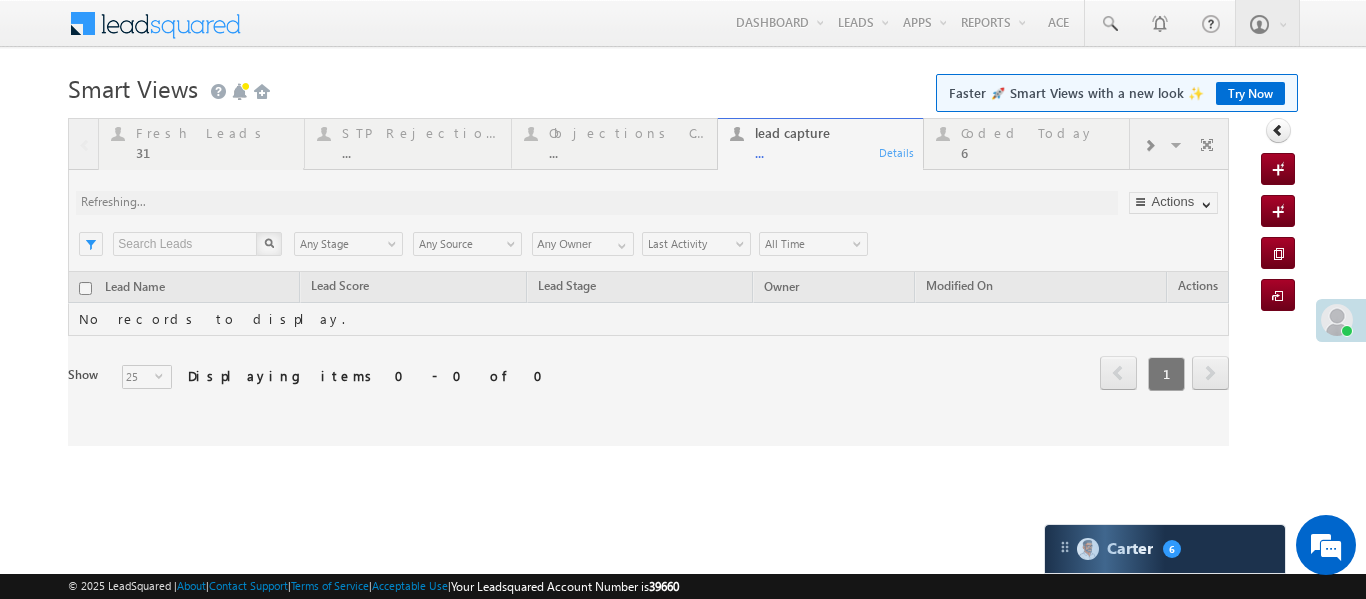 scroll, scrollTop: 0, scrollLeft: 0, axis: both 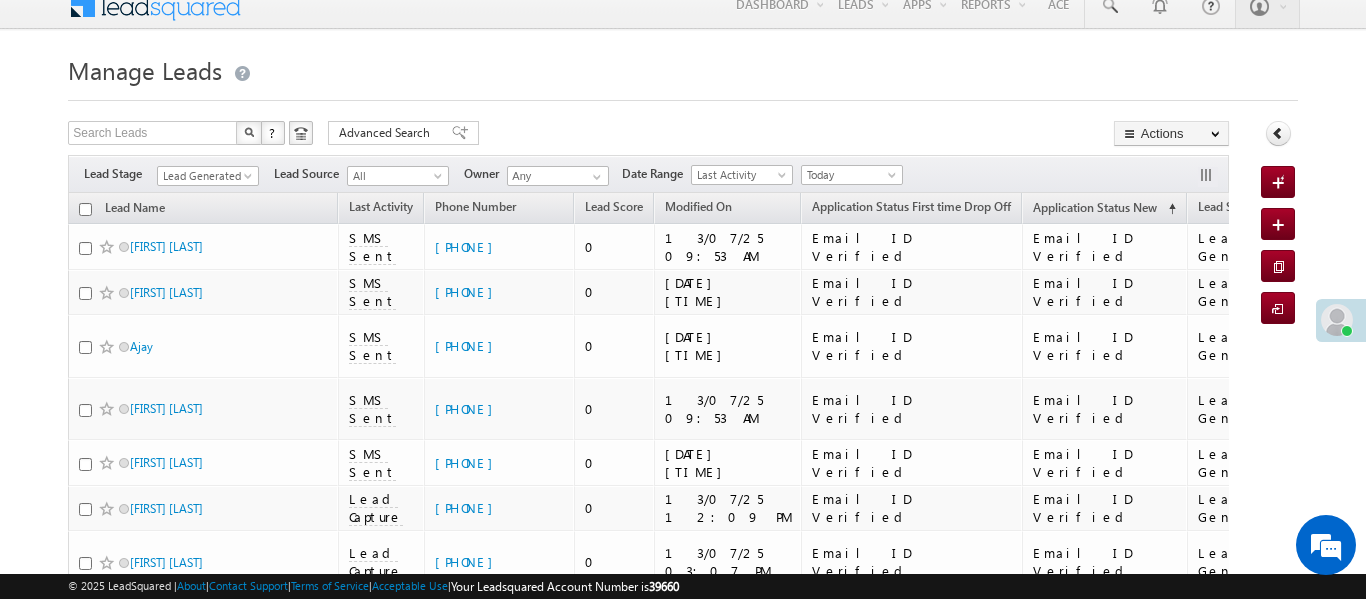 click on "Today" at bounding box center [849, 175] 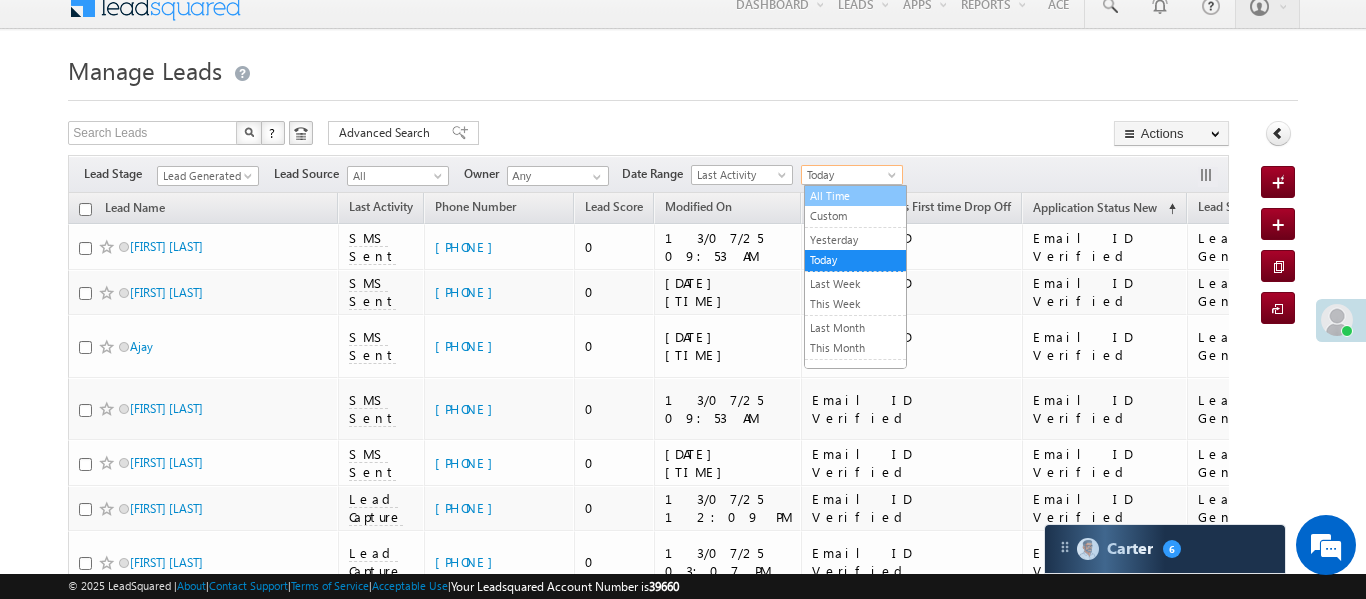 click on "All Time" at bounding box center (855, 196) 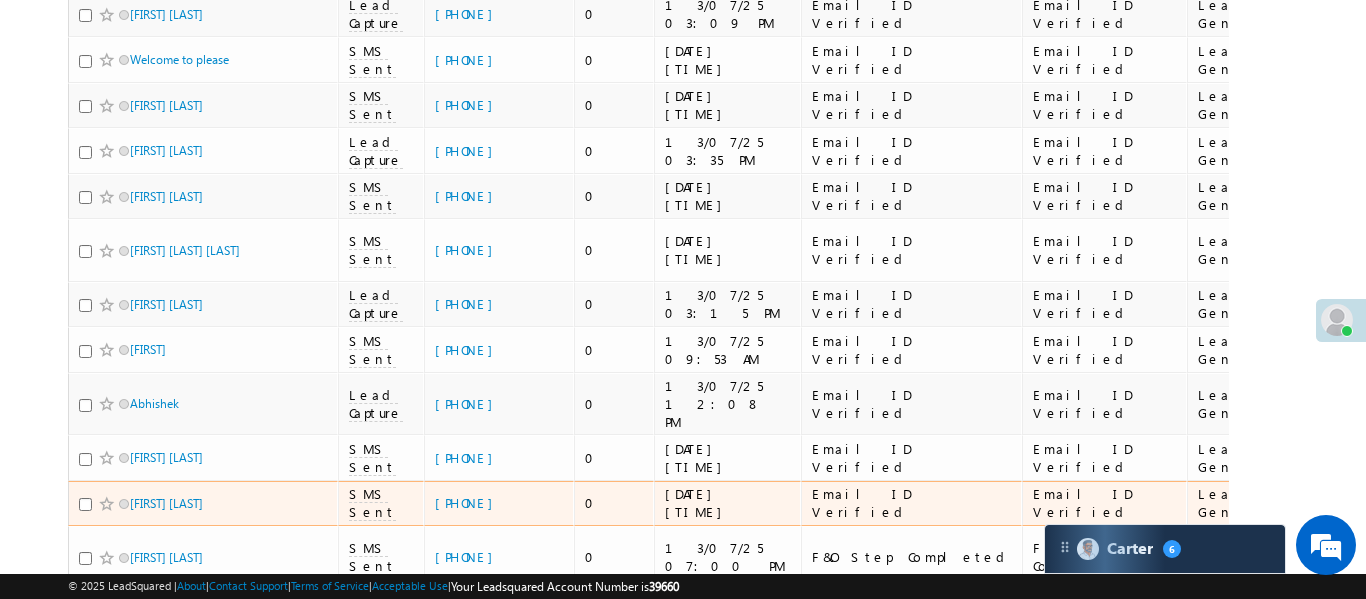 scroll, scrollTop: 886, scrollLeft: 0, axis: vertical 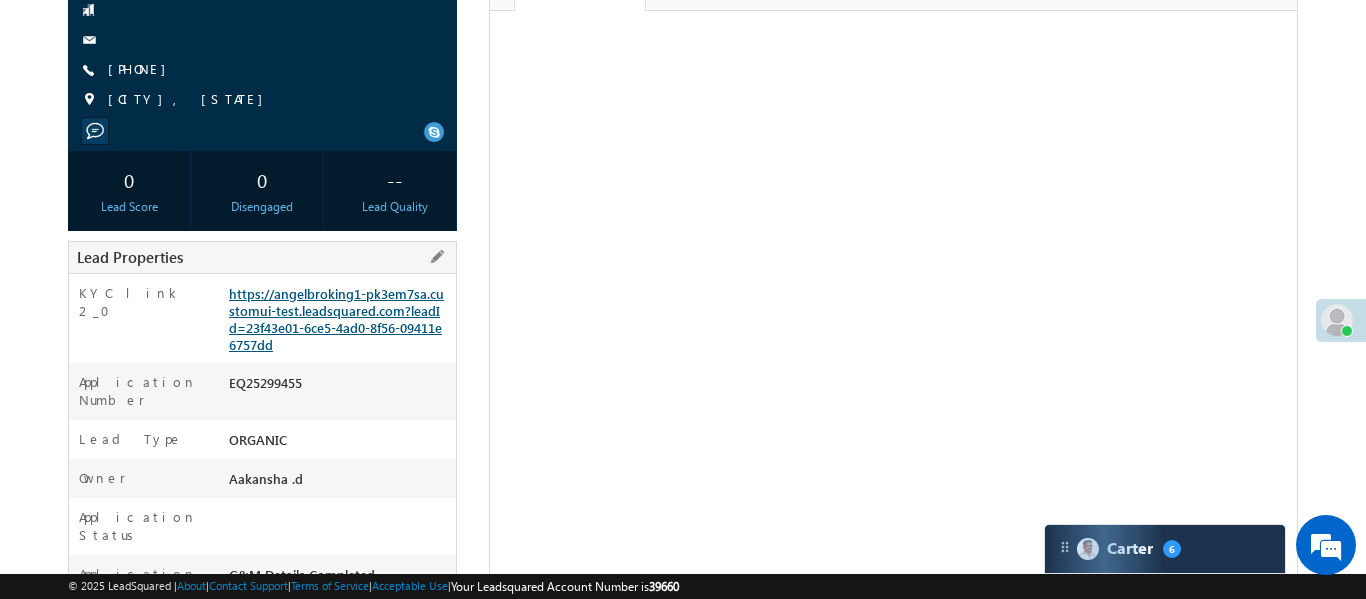 click on "https://angelbroking1-pk3em7sa.customui-test.leadsquared.com?leadId=23f43e01-6ce5-4ad0-8f56-09411e6757dd" at bounding box center (336, 319) 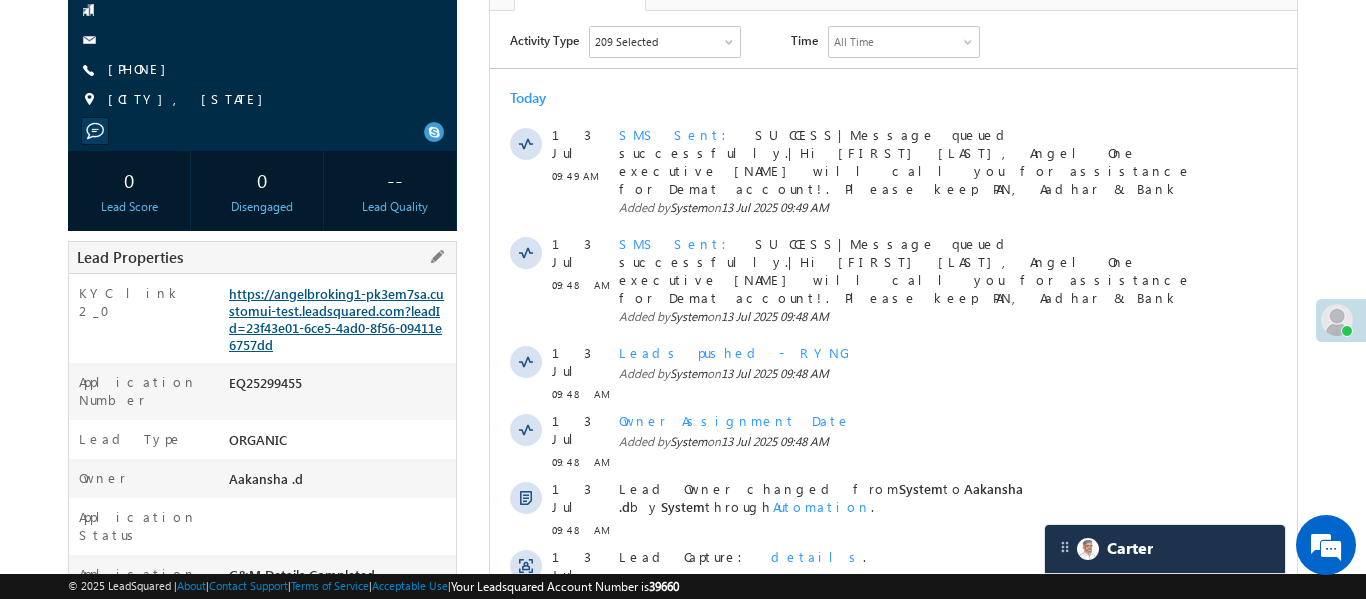 scroll, scrollTop: 0, scrollLeft: 0, axis: both 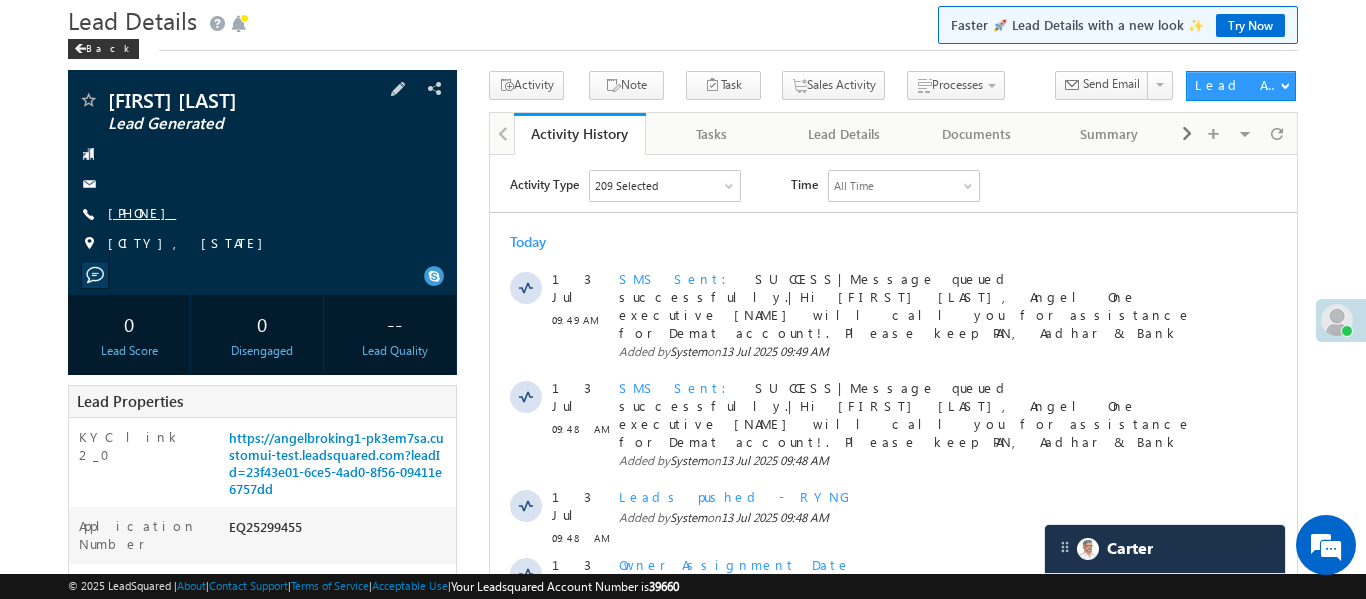 click on "[PHONE]" at bounding box center (142, 212) 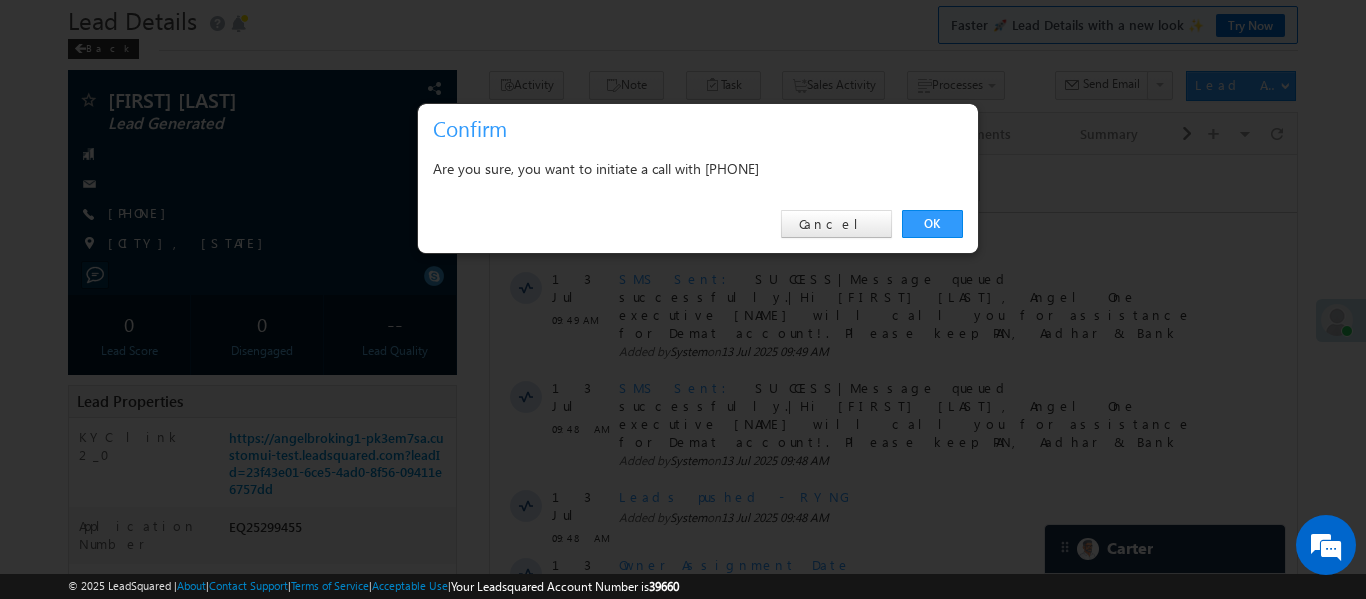 click on "OK Cancel" at bounding box center [698, 224] 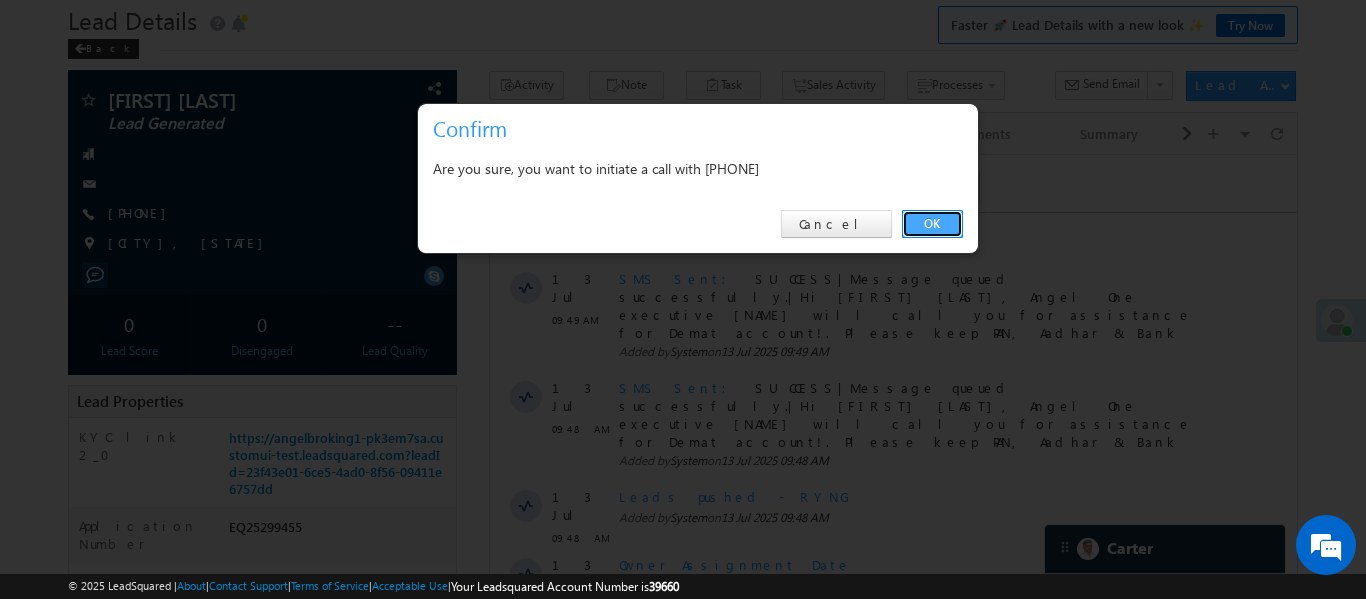 click on "OK" at bounding box center (932, 224) 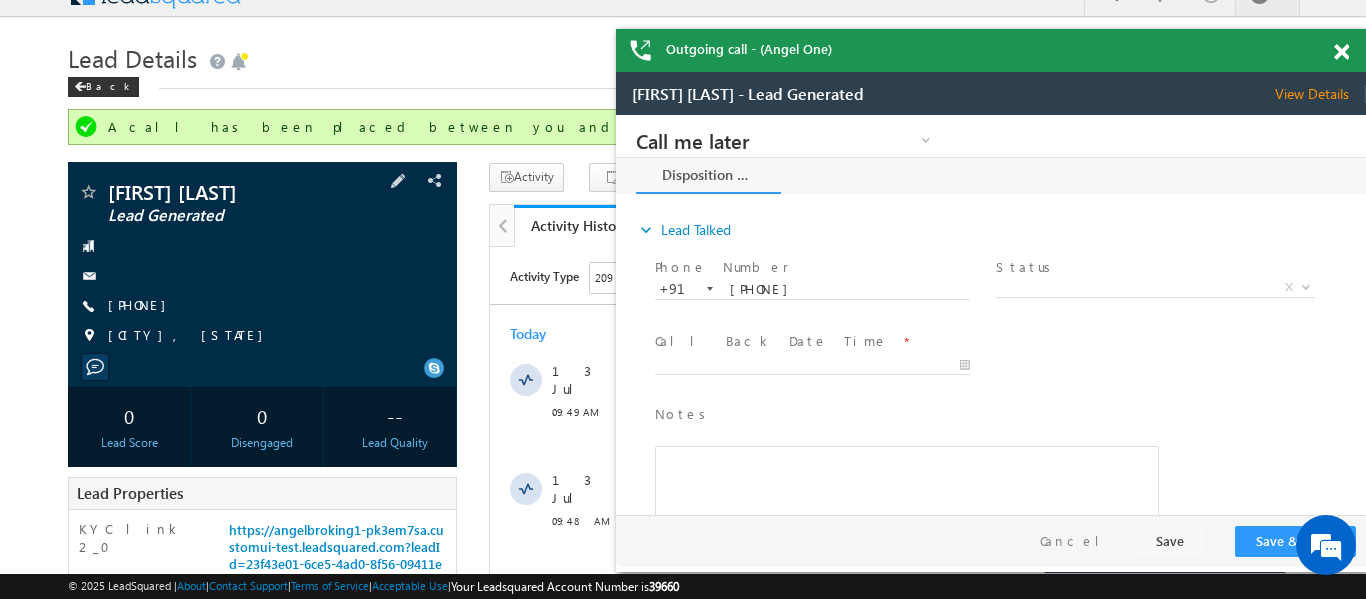 scroll, scrollTop: 31, scrollLeft: 0, axis: vertical 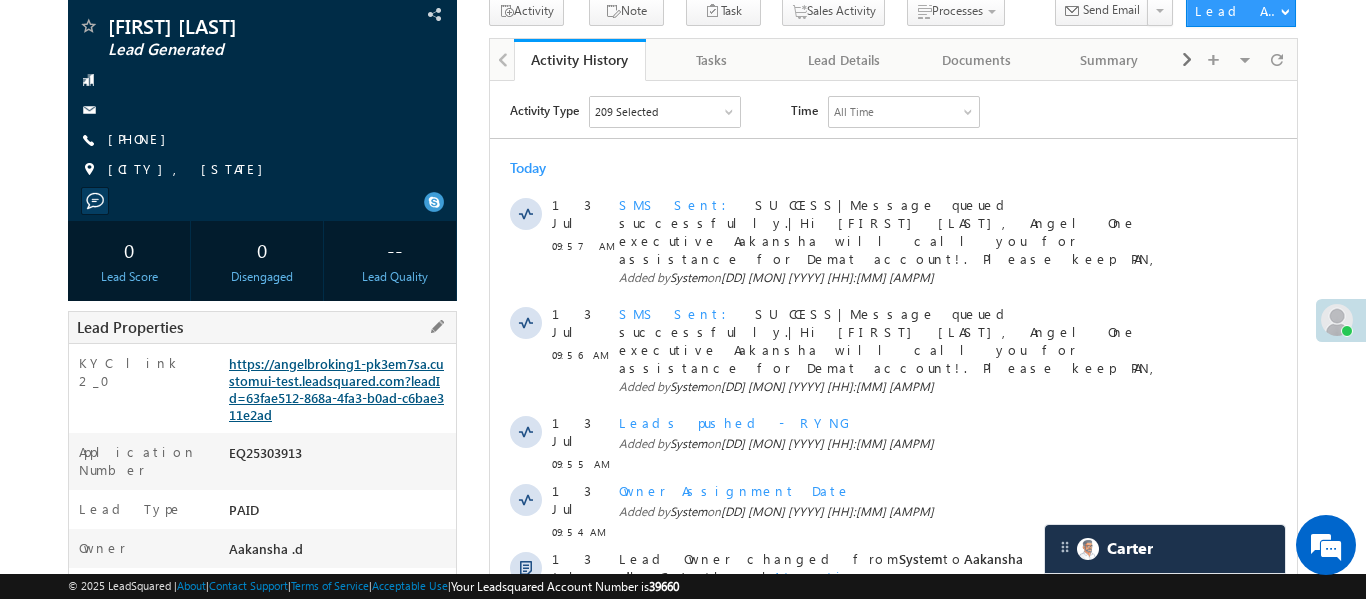 click on "https://angelbroking1-pk3em7sa.customui-test.leadsquared.com?leadId=63fae512-868a-4fa3-b0ad-c6bae311e2ad" at bounding box center [336, 389] 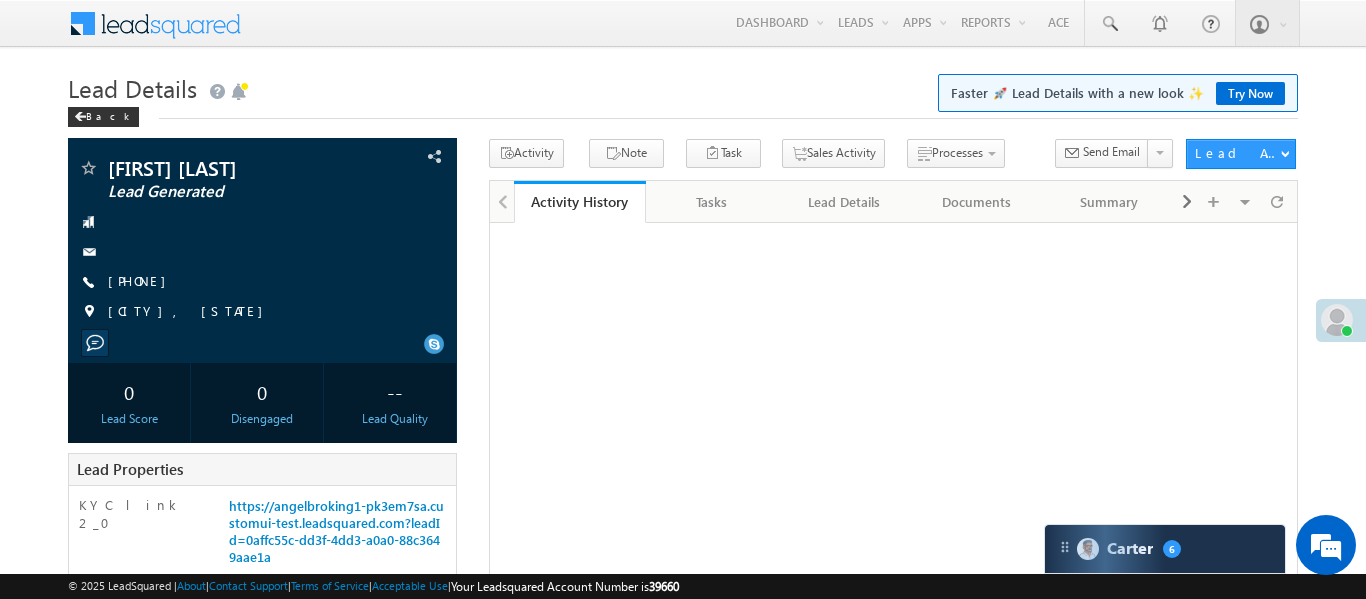 scroll, scrollTop: 0, scrollLeft: 0, axis: both 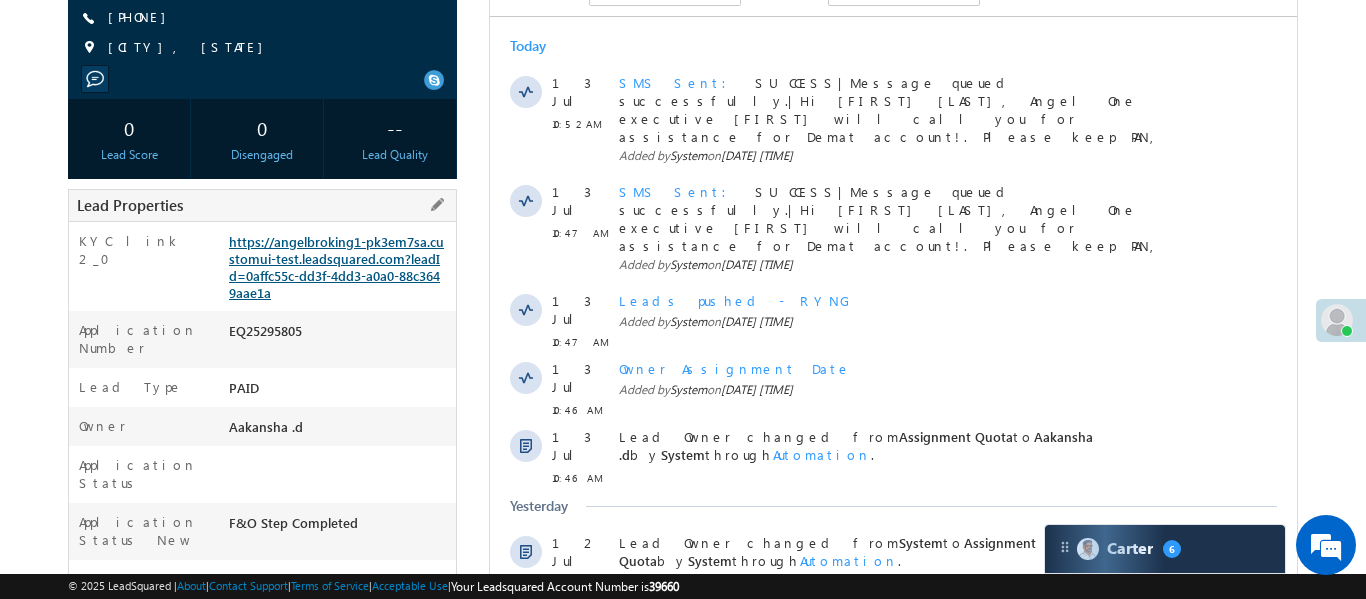 click on "https://angelbroking1-pk3em7sa.customui-test.leadsquared.com?leadId=0affc55c-dd3f-4dd3-a0a0-88c3649aae1a" at bounding box center [336, 267] 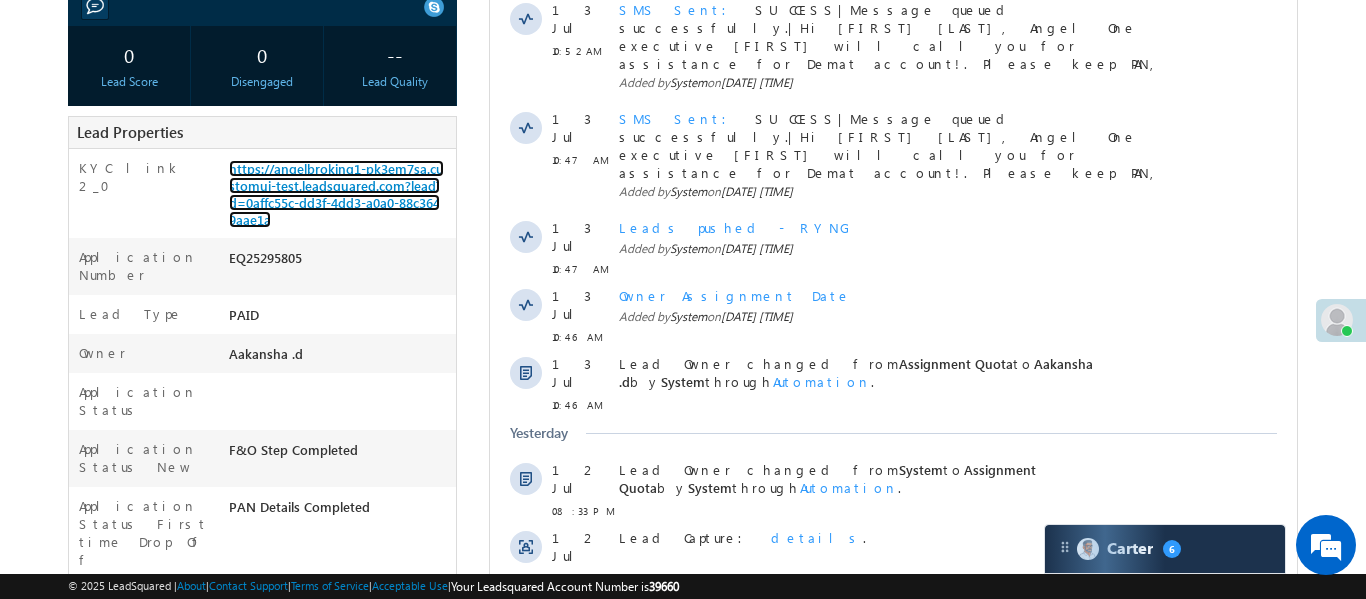 scroll, scrollTop: 352, scrollLeft: 0, axis: vertical 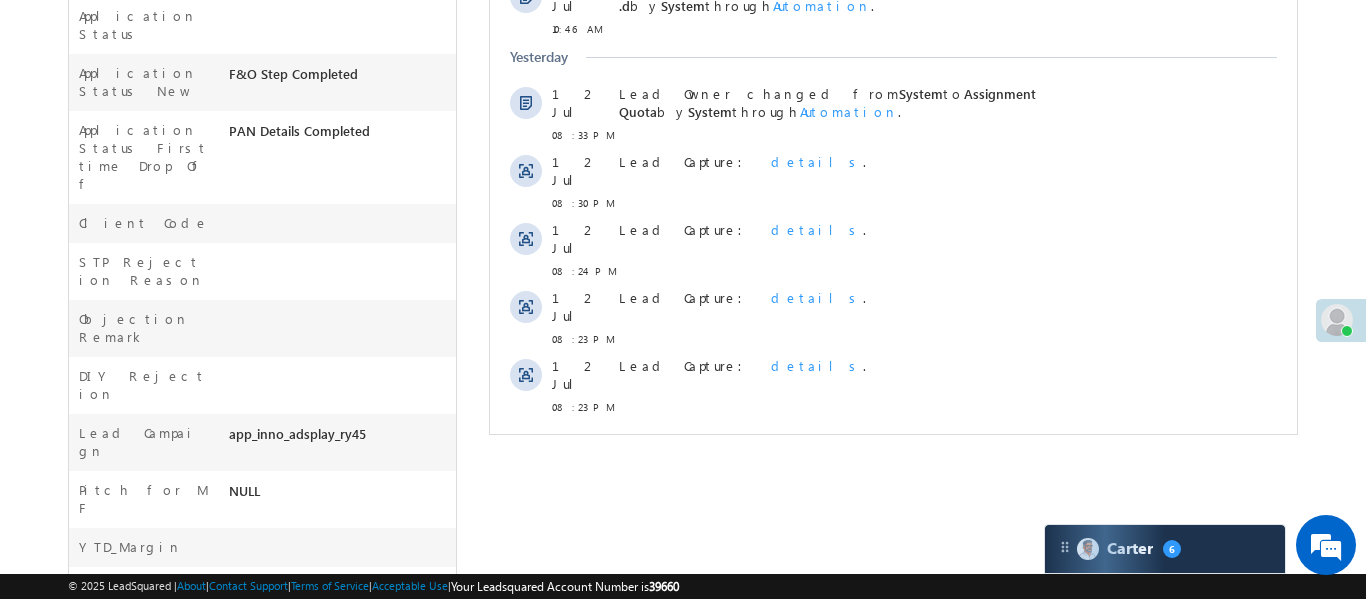 click on "Show More" at bounding box center [892, 451] 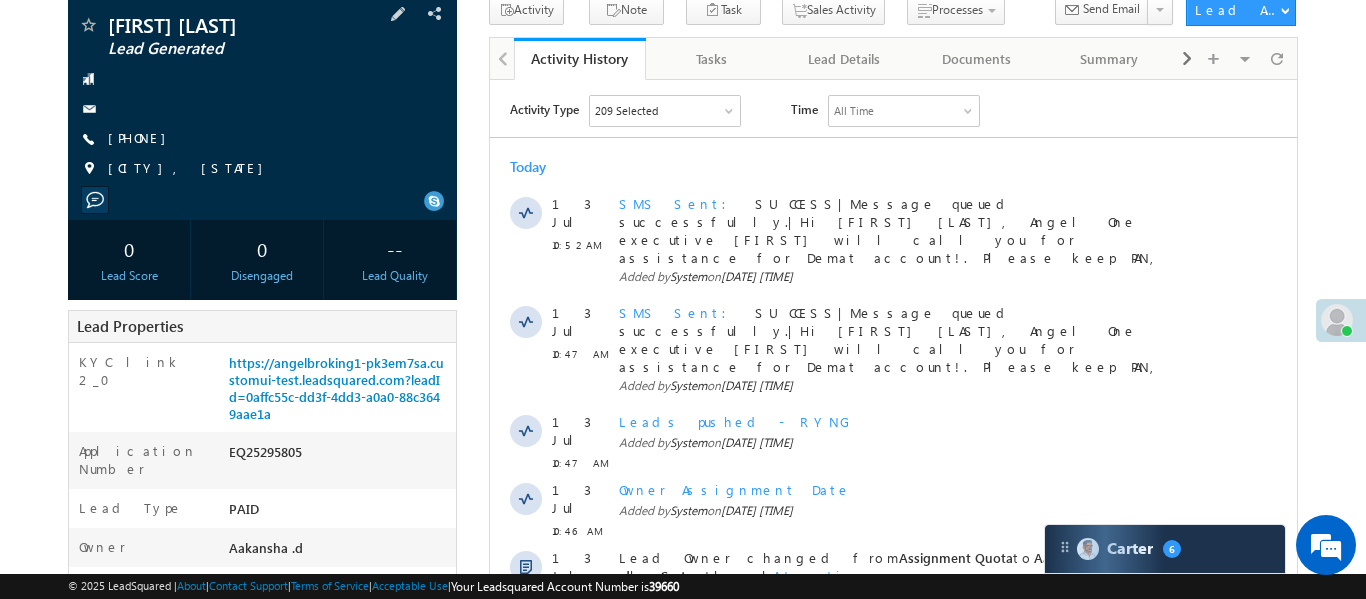 scroll, scrollTop: 144, scrollLeft: 0, axis: vertical 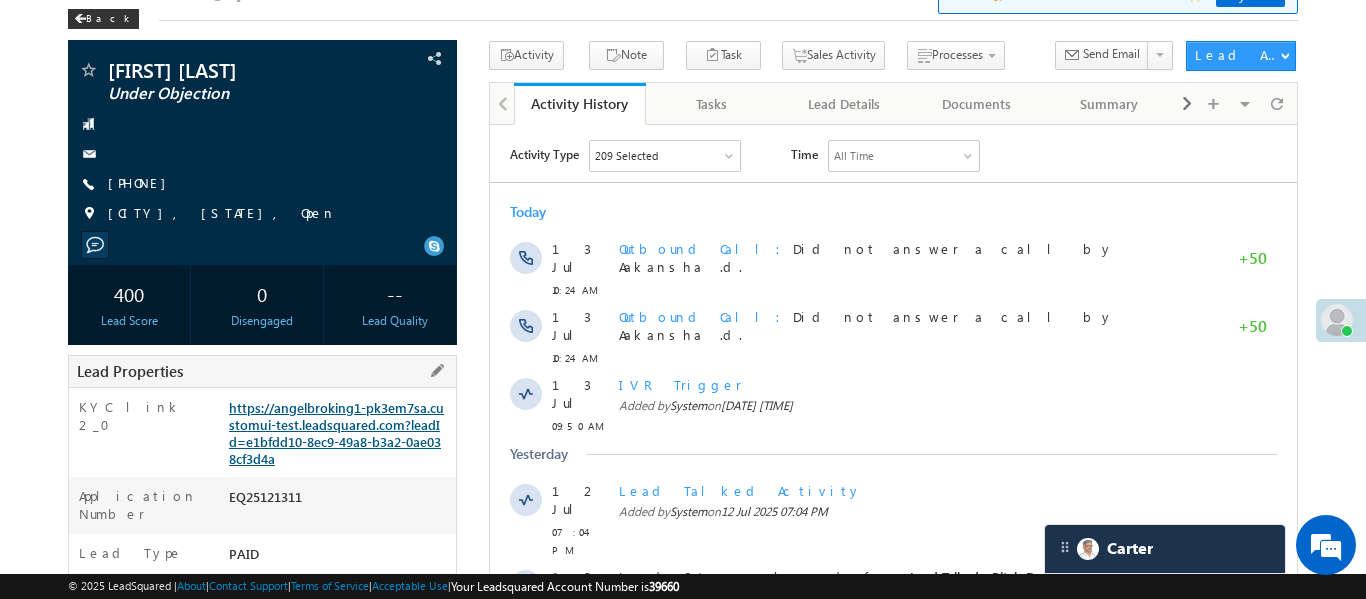click on "https://angelbroking1-pk3em7sa.customui-test.leadsquared.com?leadId=e1bfdd10-8ec9-49a8-b3a2-0ae038cf3d4a" at bounding box center [336, 433] 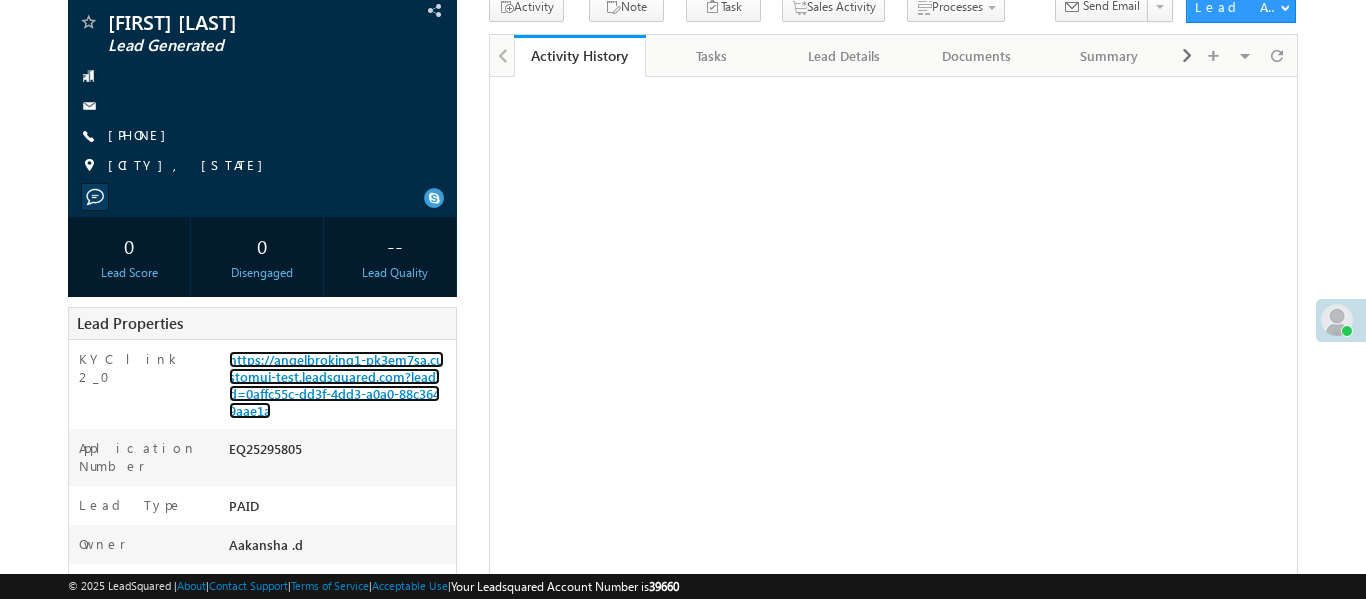 click on "https://angelbroking1-pk3em7sa.customui-test.leadsquared.com?leadId=0affc55c-dd3f-4dd3-a0a0-88c3649aae1a" at bounding box center [336, 385] 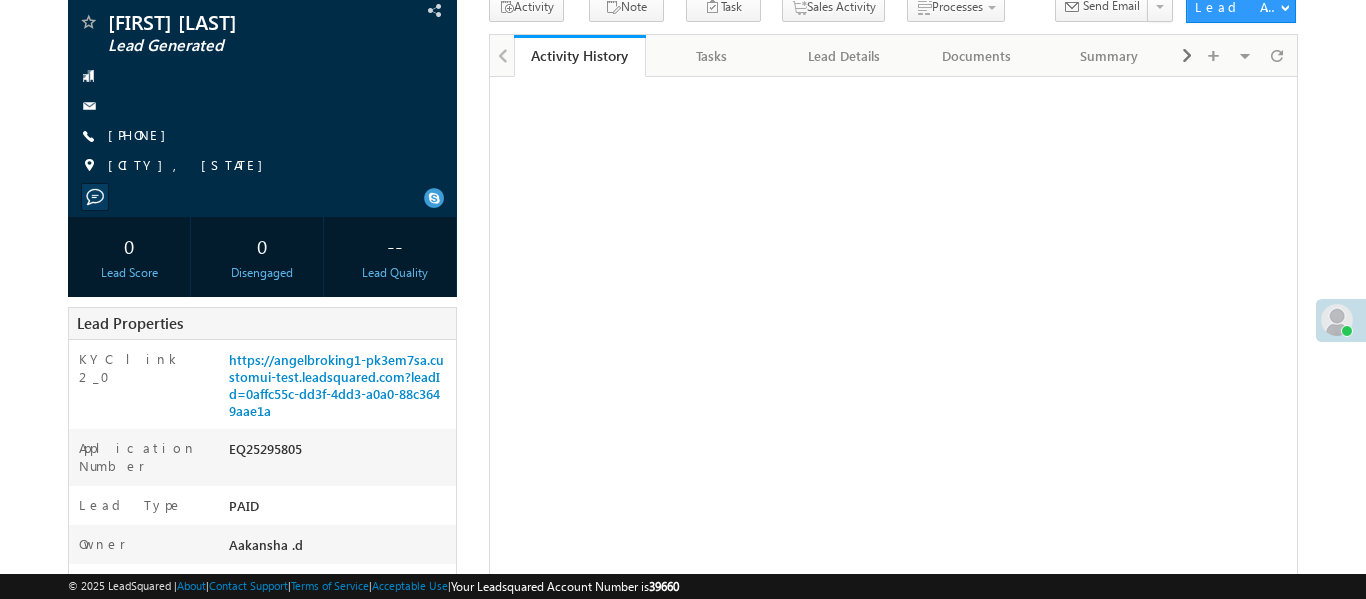 scroll, scrollTop: 146, scrollLeft: 0, axis: vertical 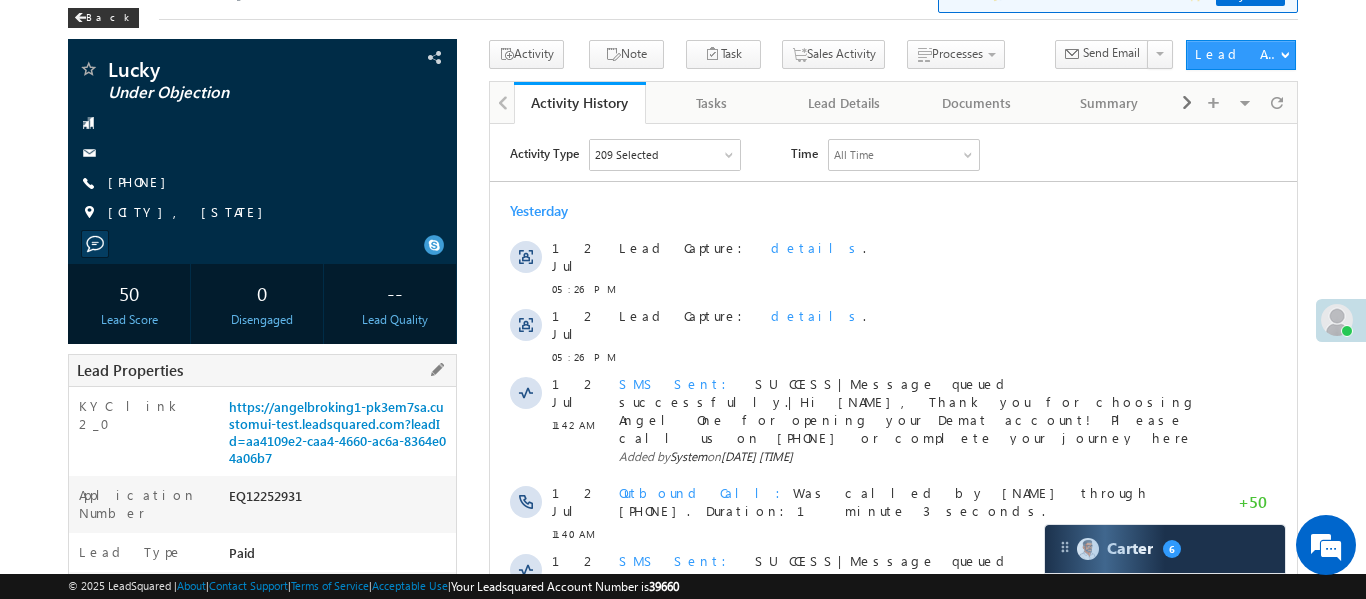 click on "https://angelbroking1-pk3em7sa.customui-test.leadsquared.com?leadId=aa4109e2-caa4-4660-ac6a-8364e04a06b7" at bounding box center [340, 436] 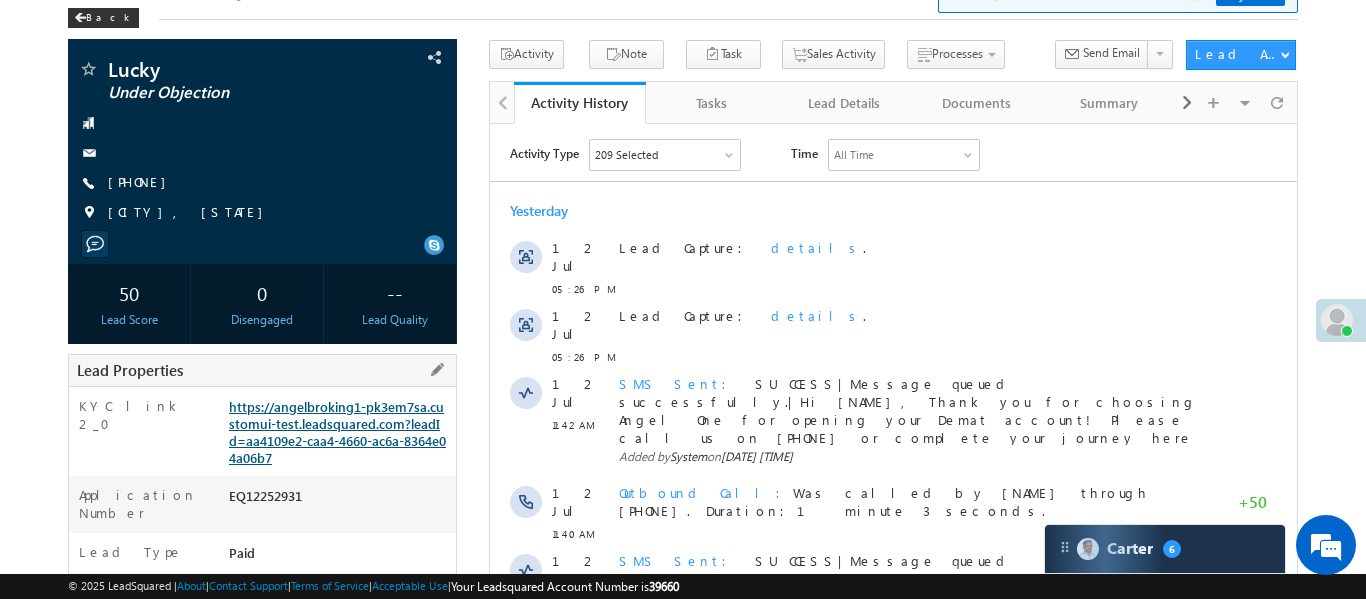 click on "https://angelbroking1-pk3em7sa.customui-test.leadsquared.com?leadId=aa4109e2-caa4-4660-ac6a-8364e04a06b7" at bounding box center (337, 432) 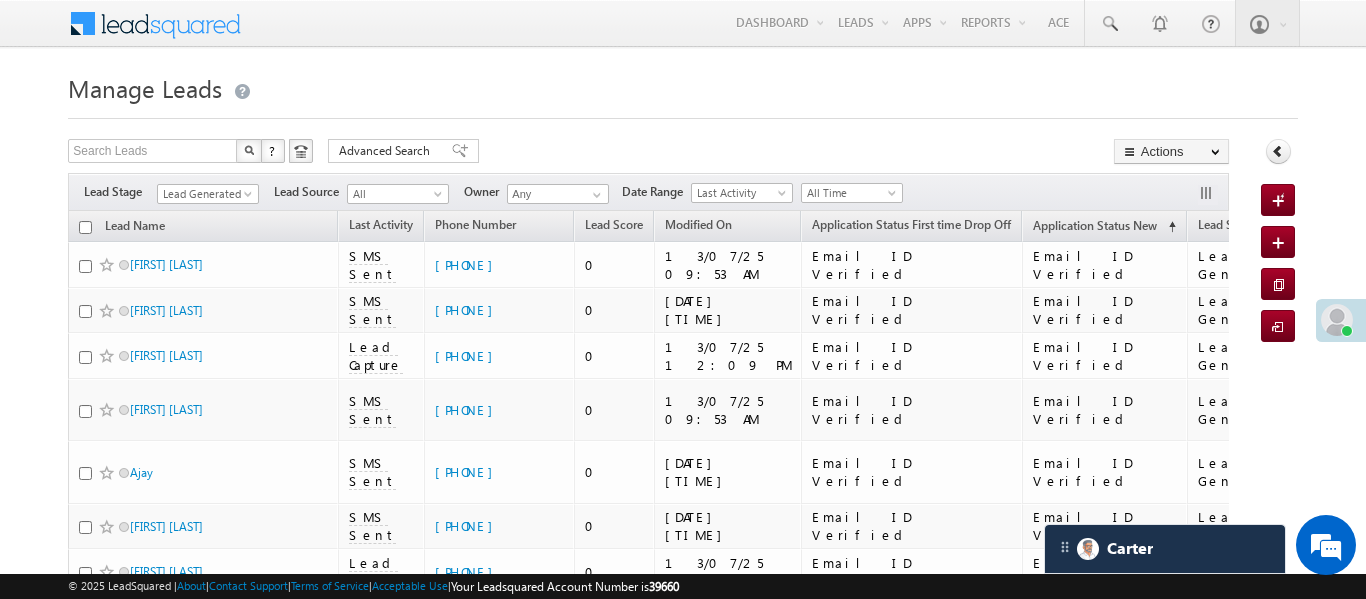 scroll, scrollTop: 0, scrollLeft: 0, axis: both 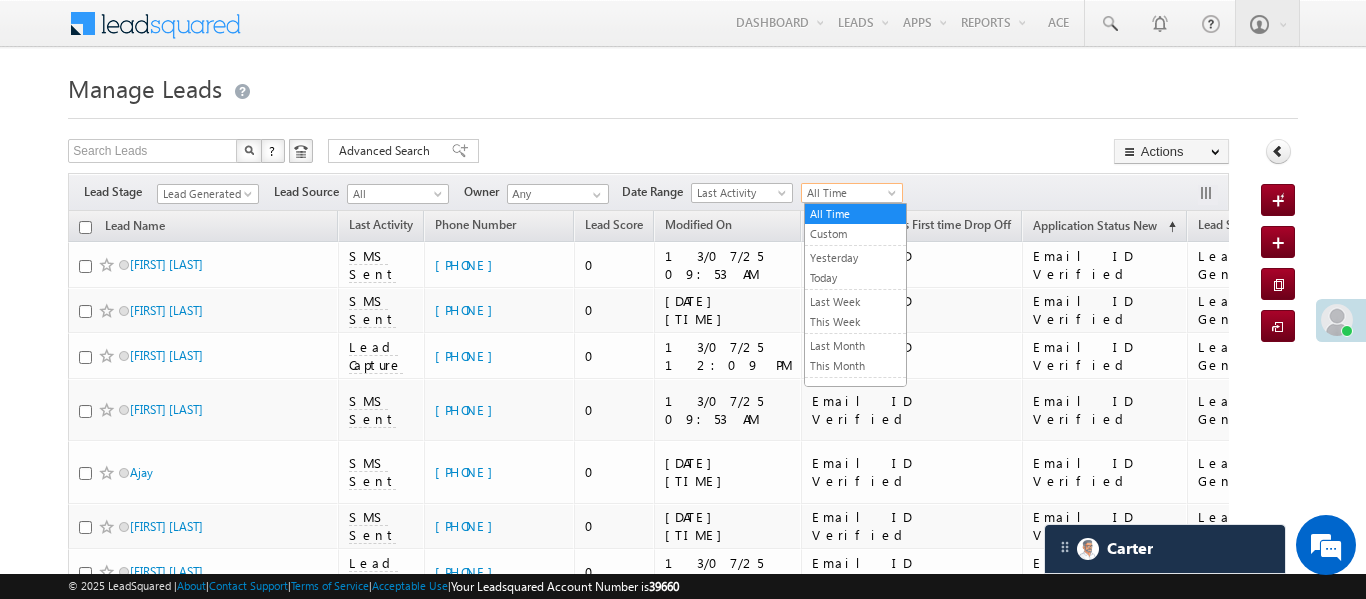 click on "All Time" at bounding box center [849, 193] 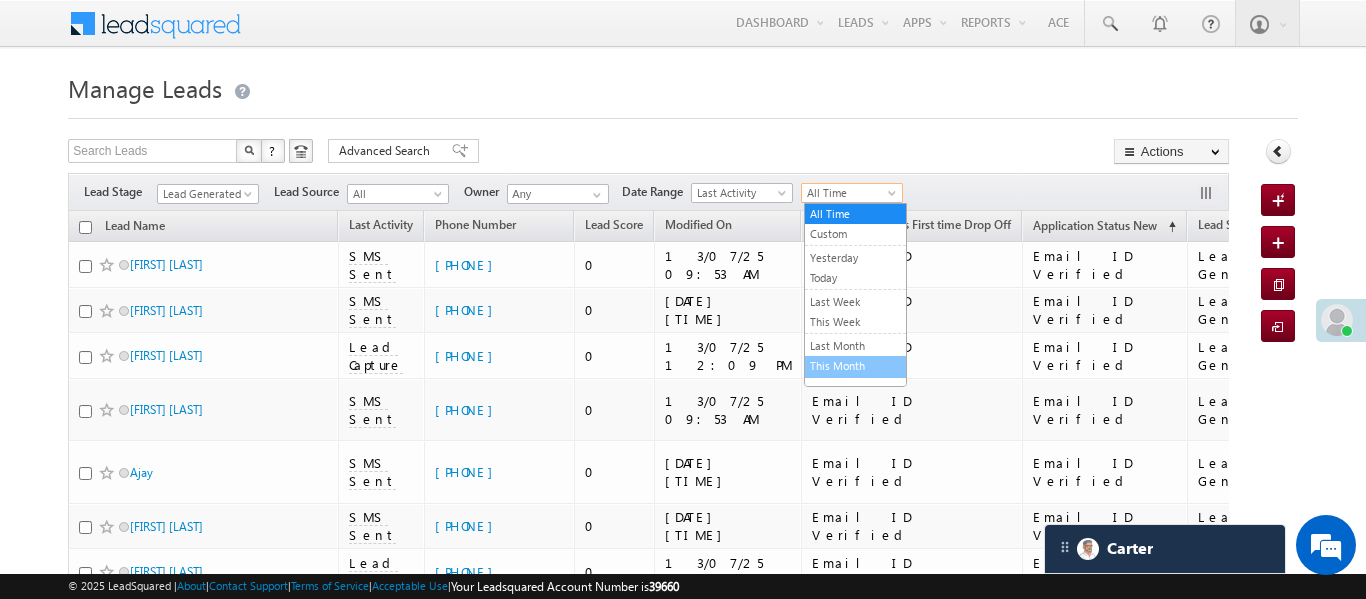 click on "This Month" at bounding box center [855, 366] 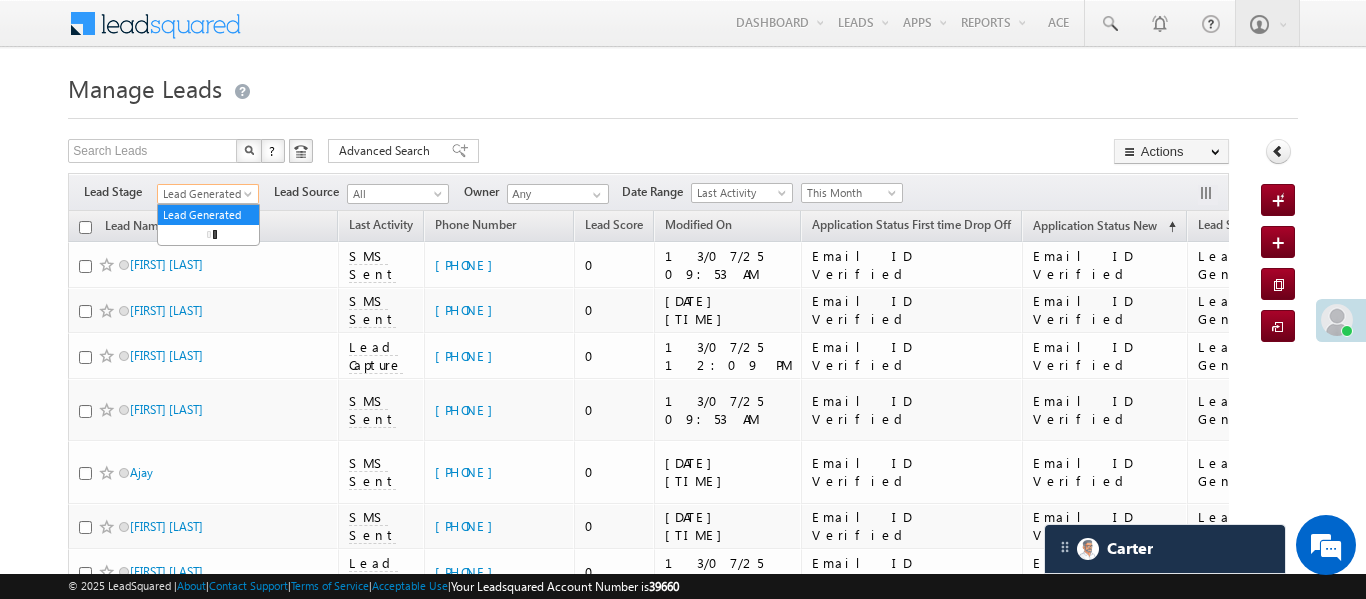 click on "Menu
Aakansha .d
Aakan sha.D @ange lbrok ing.c om" at bounding box center [683, 946] 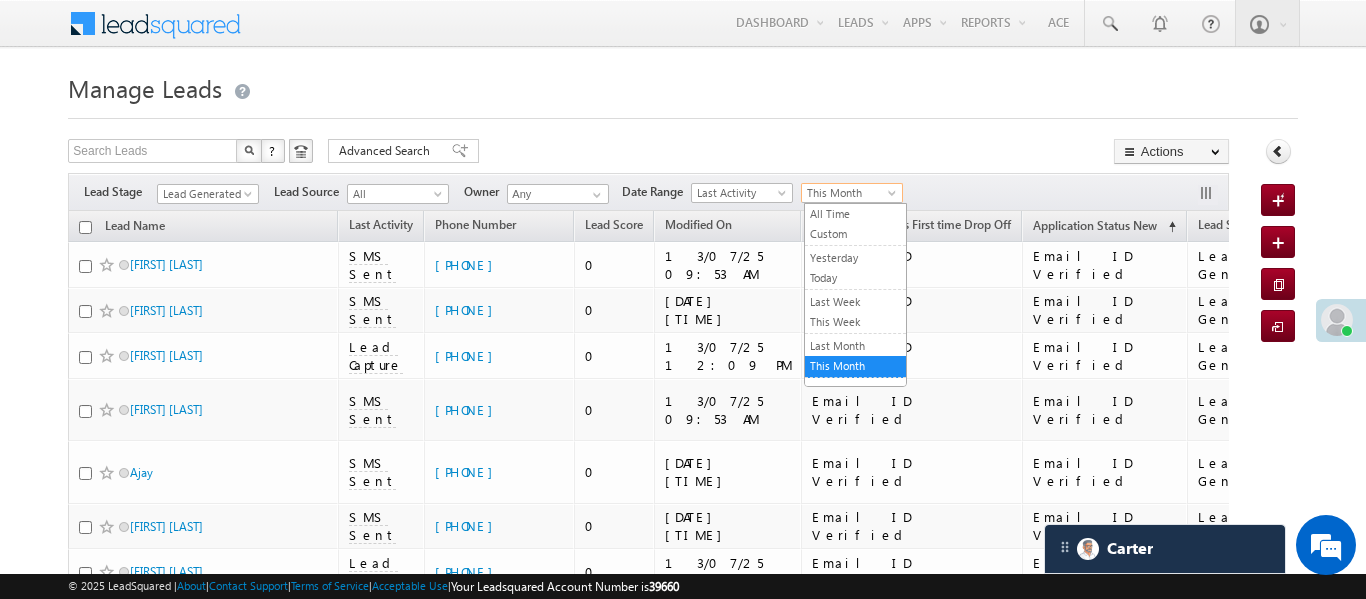 click at bounding box center (894, 197) 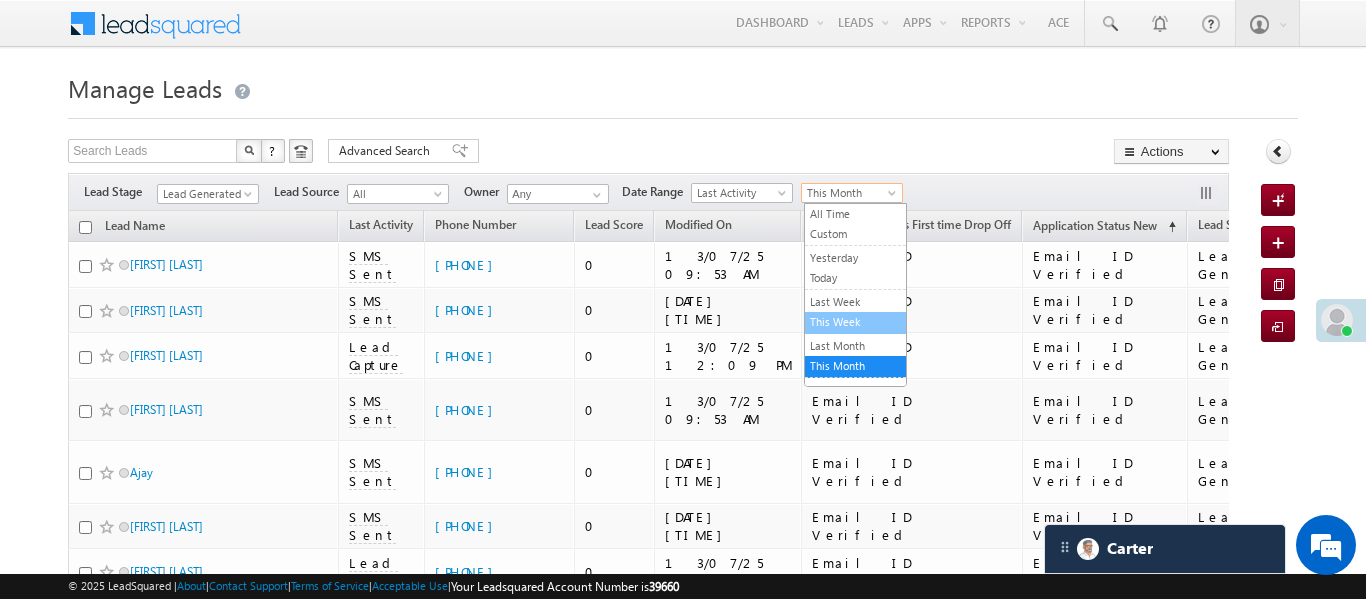 click on "This Week" at bounding box center [855, 322] 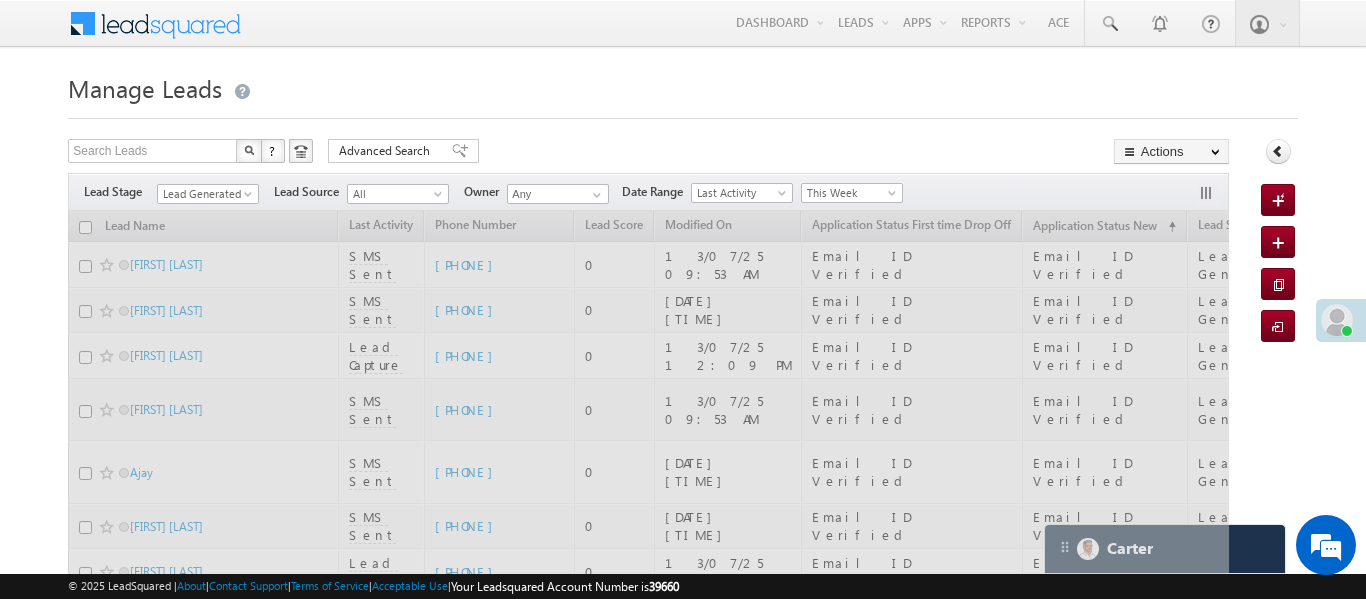 click on "Lead Generated" at bounding box center [205, 194] 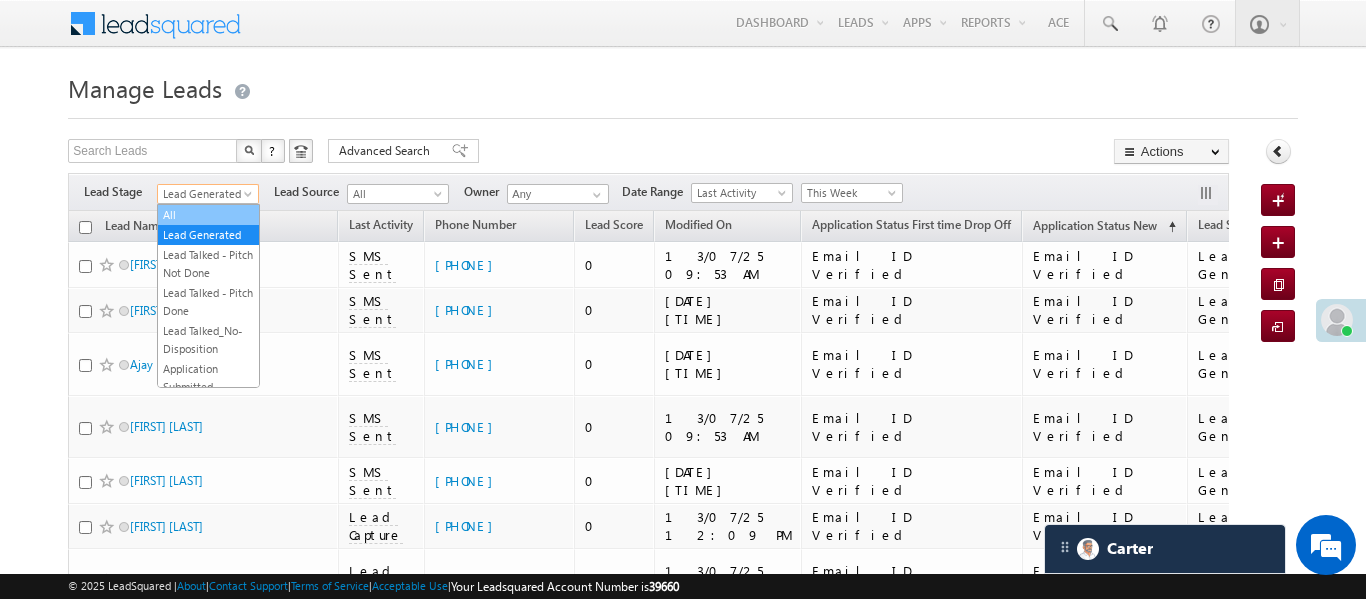 click on "All" at bounding box center (208, 215) 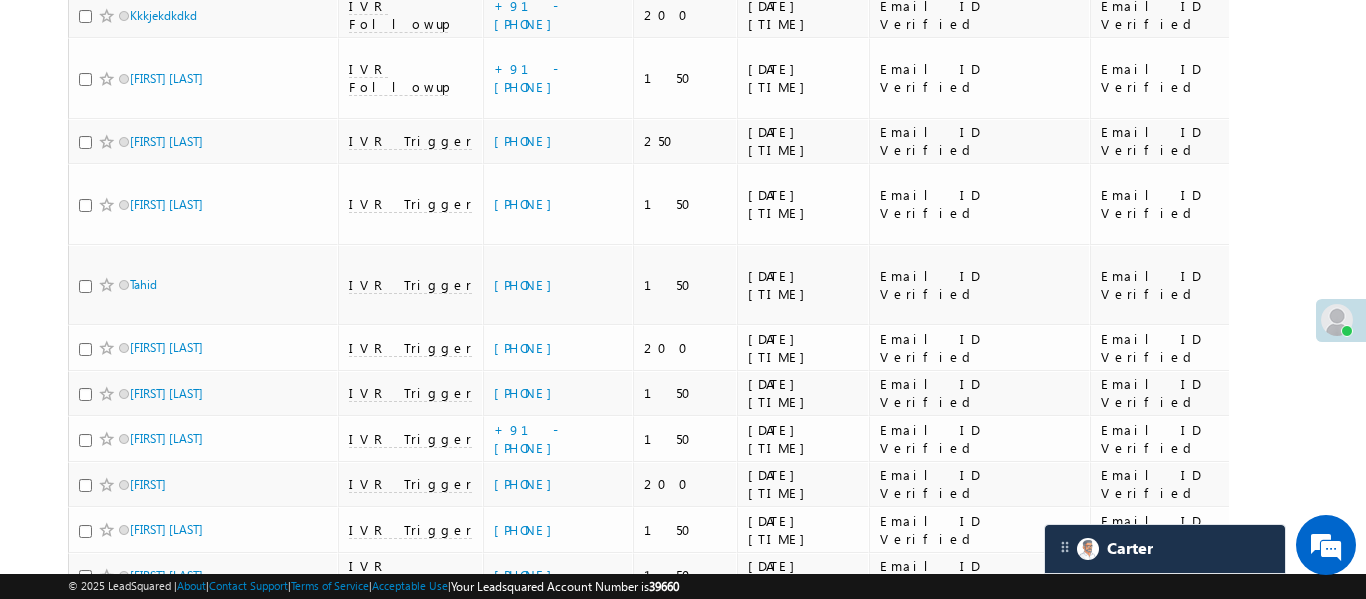 scroll, scrollTop: 11158, scrollLeft: 0, axis: vertical 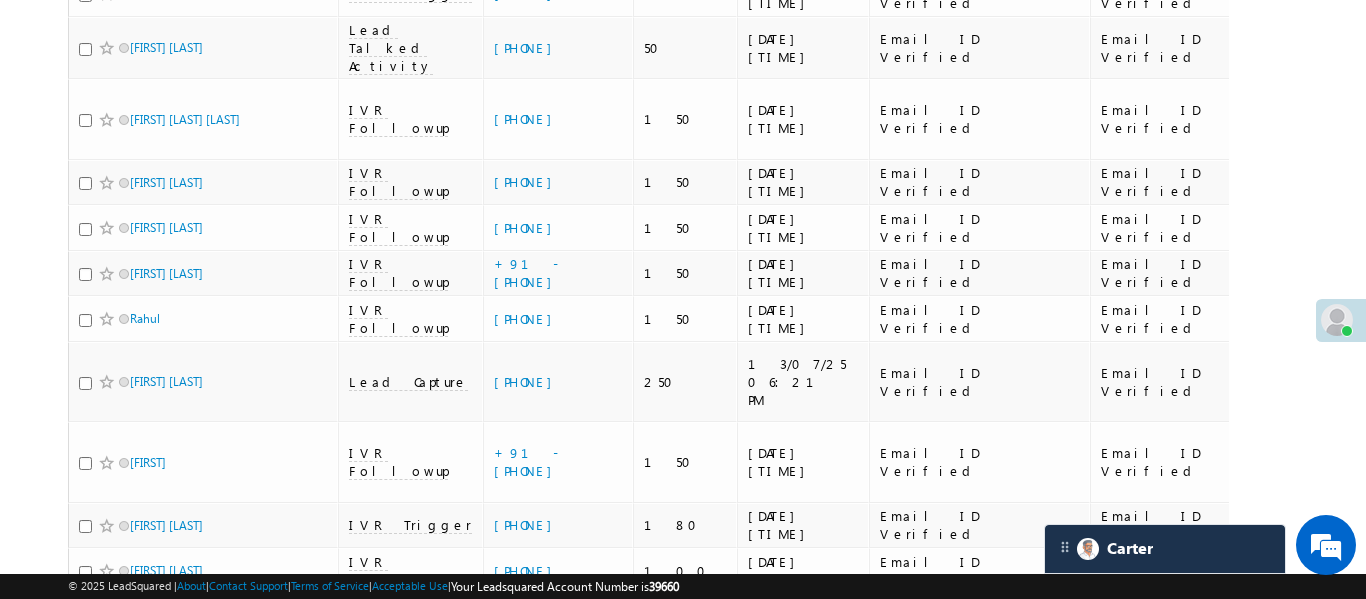 click on "2" at bounding box center (1087, 894) 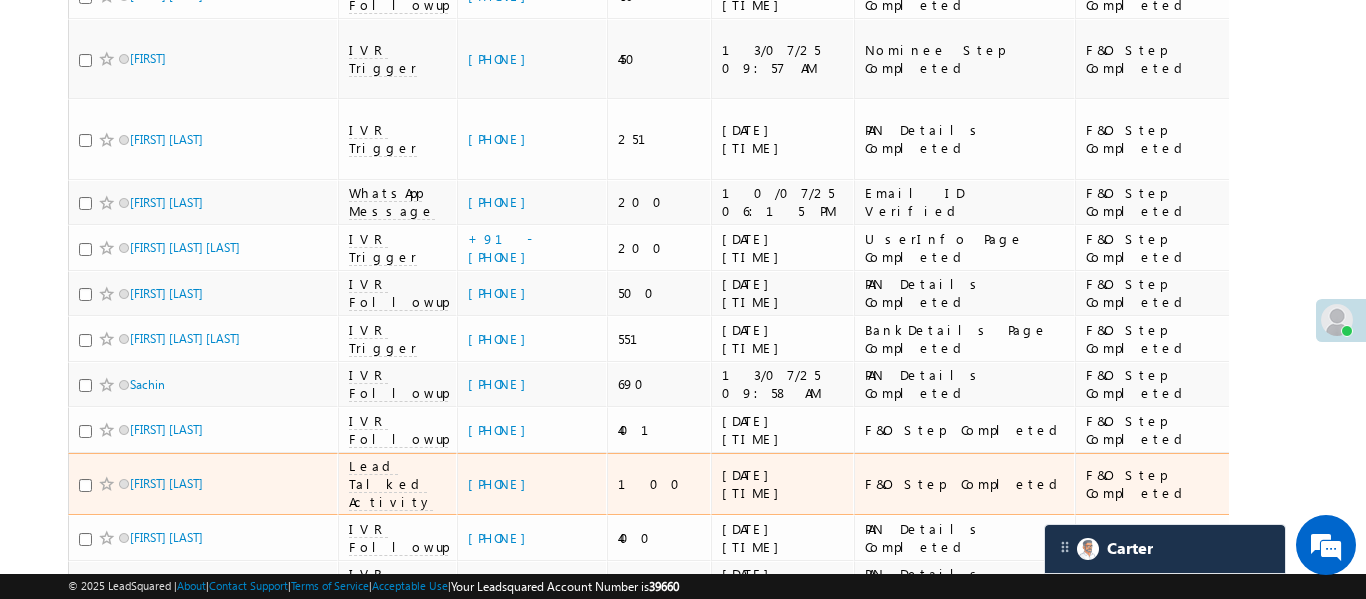 scroll, scrollTop: 11053, scrollLeft: 0, axis: vertical 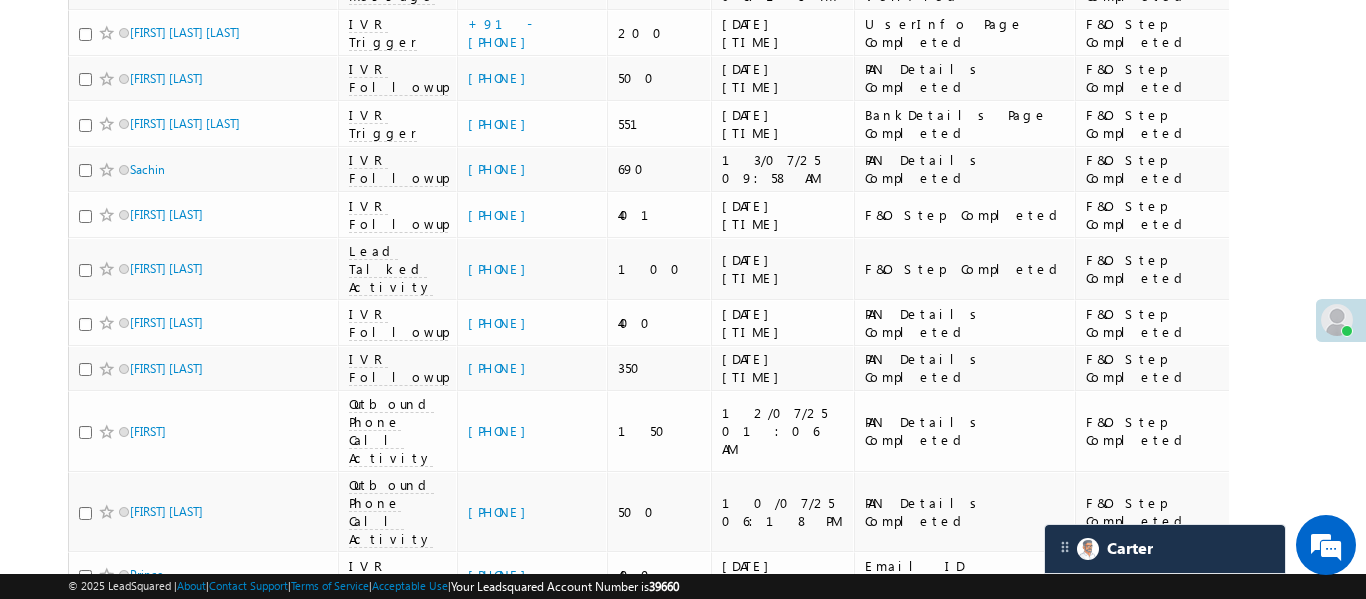 click on "3" at bounding box center [1127, 807] 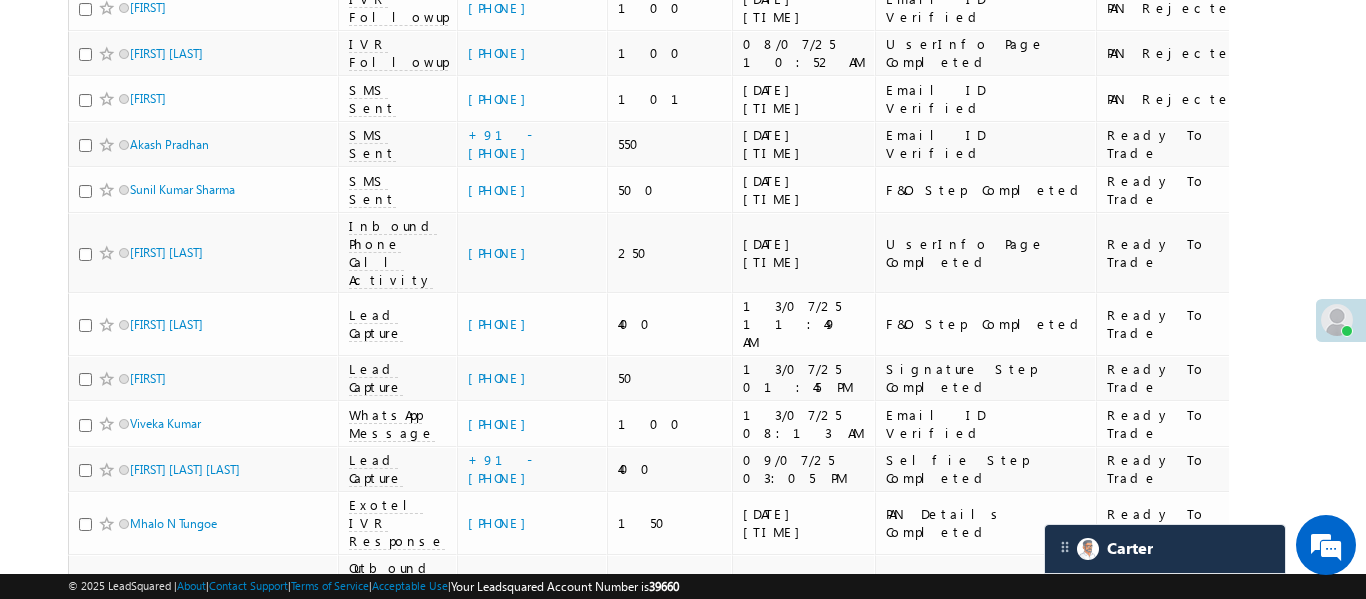 scroll, scrollTop: 8060, scrollLeft: 0, axis: vertical 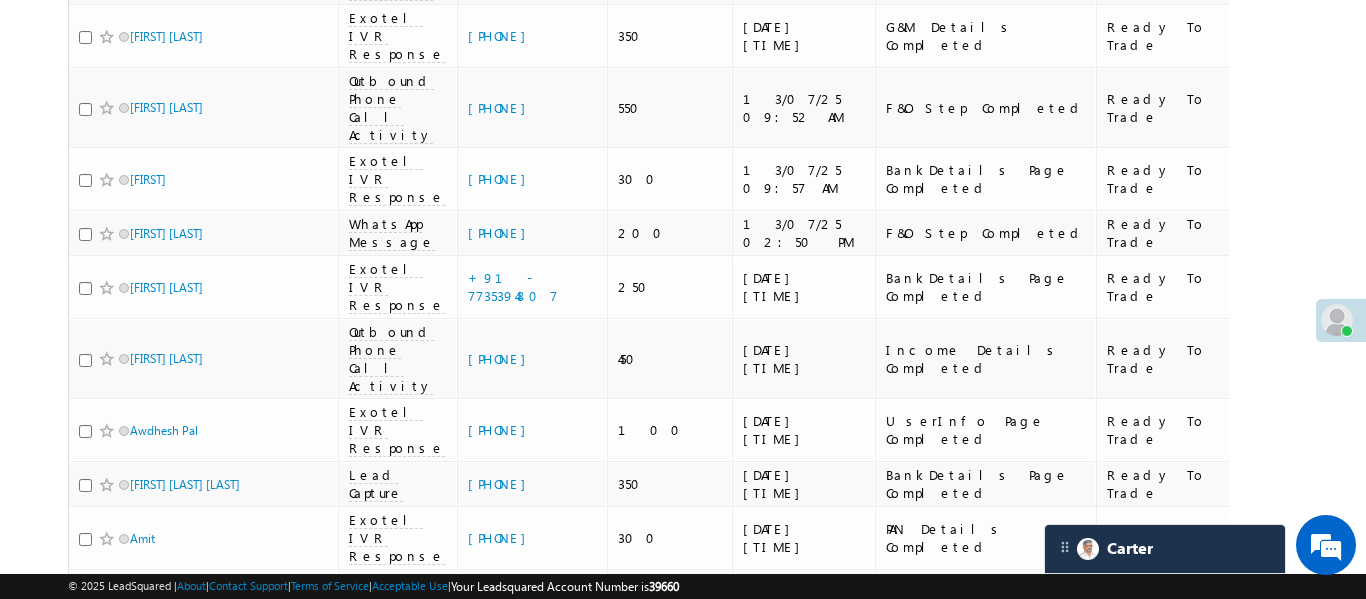 click on "4" at bounding box center (1167, 2121) 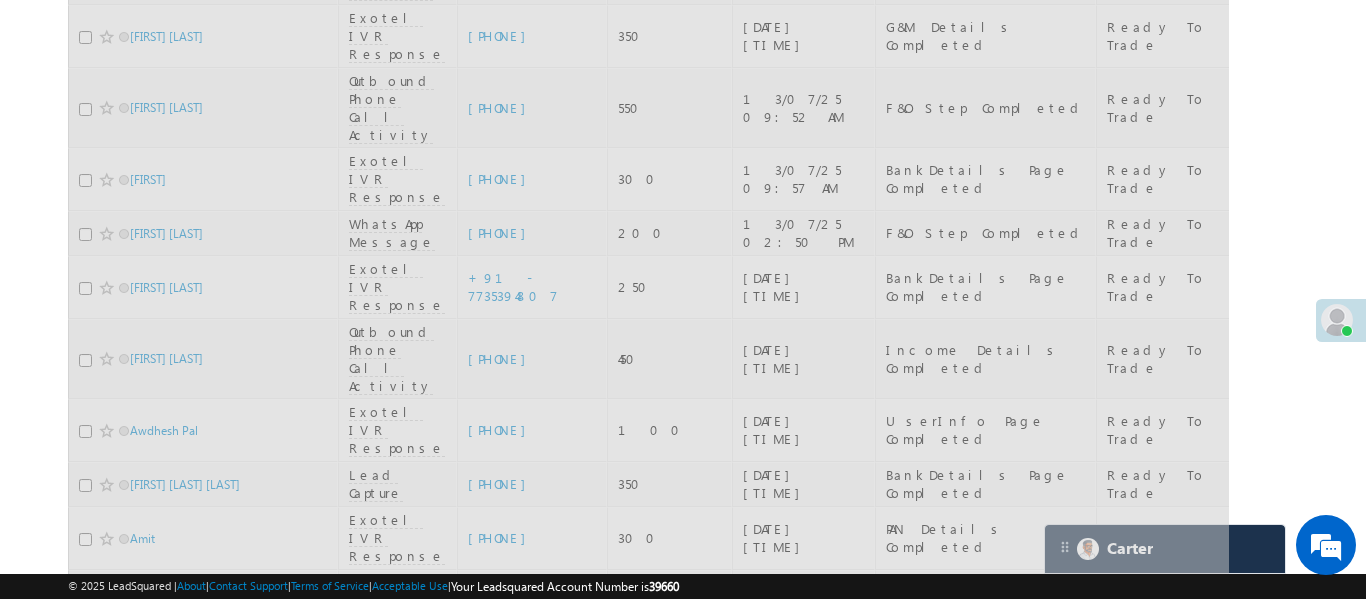 click at bounding box center [648, -4032] 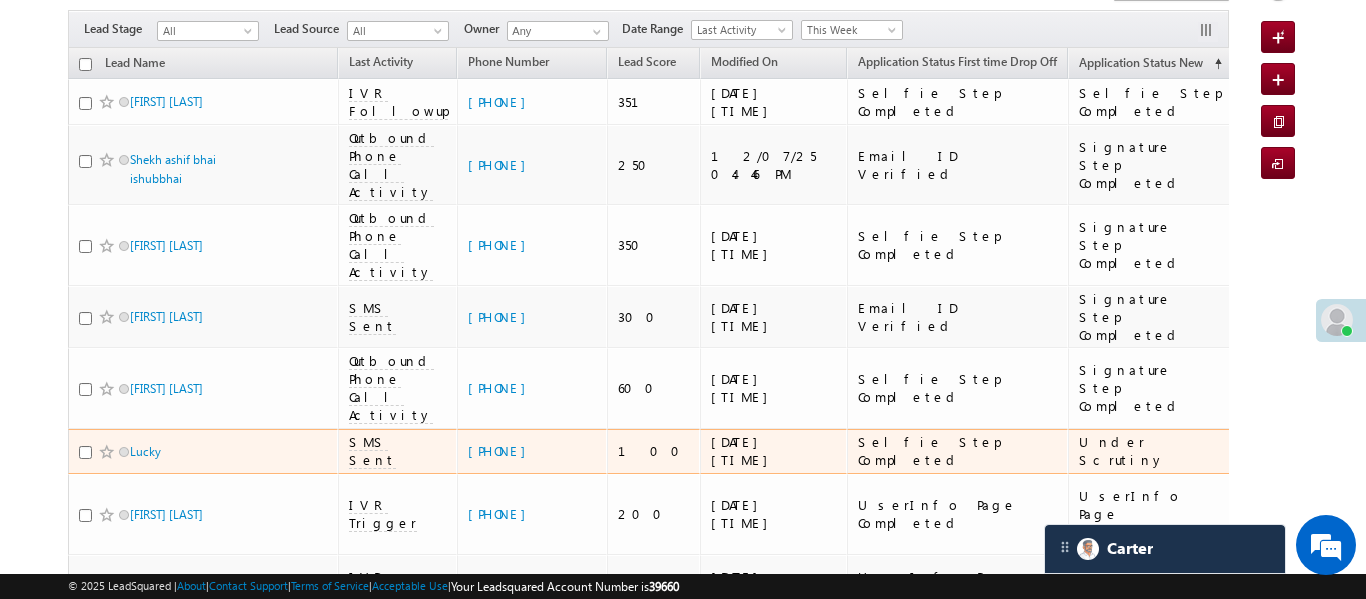 scroll, scrollTop: 67, scrollLeft: 0, axis: vertical 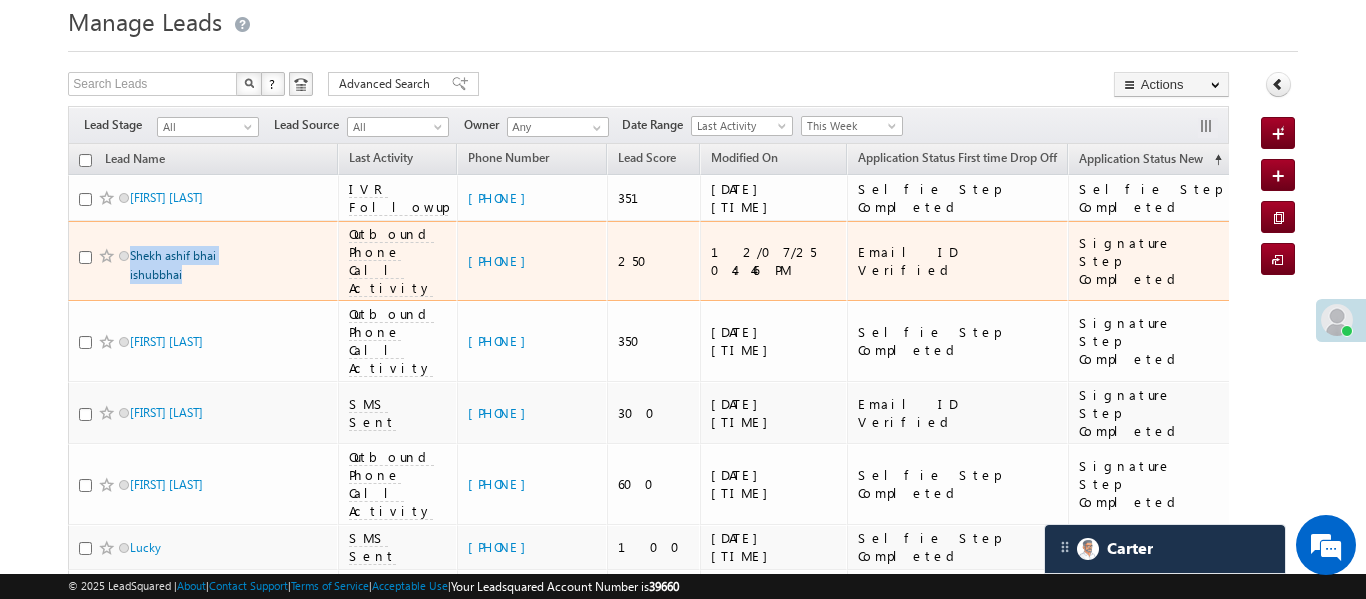 click on "Search Leads X ?   737 results found
Advanced Search
Advanced Search
Advanced search results
Actions Export Leads Actions" at bounding box center [648, 4812] 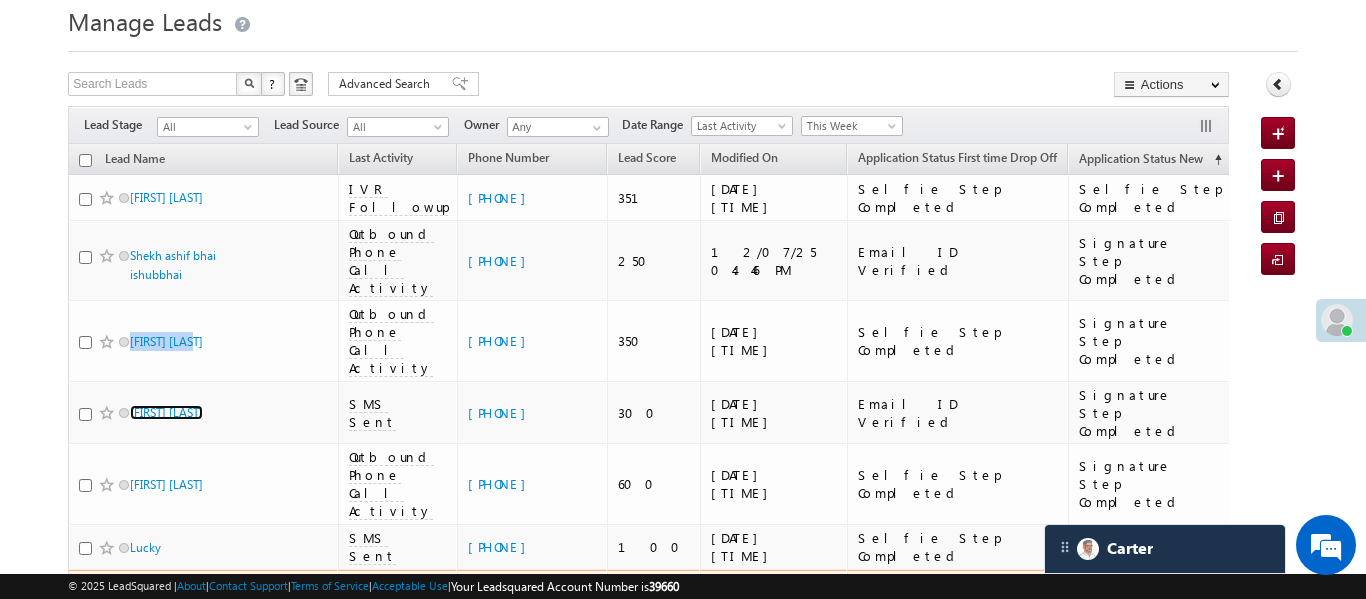 scroll, scrollTop: 162, scrollLeft: 0, axis: vertical 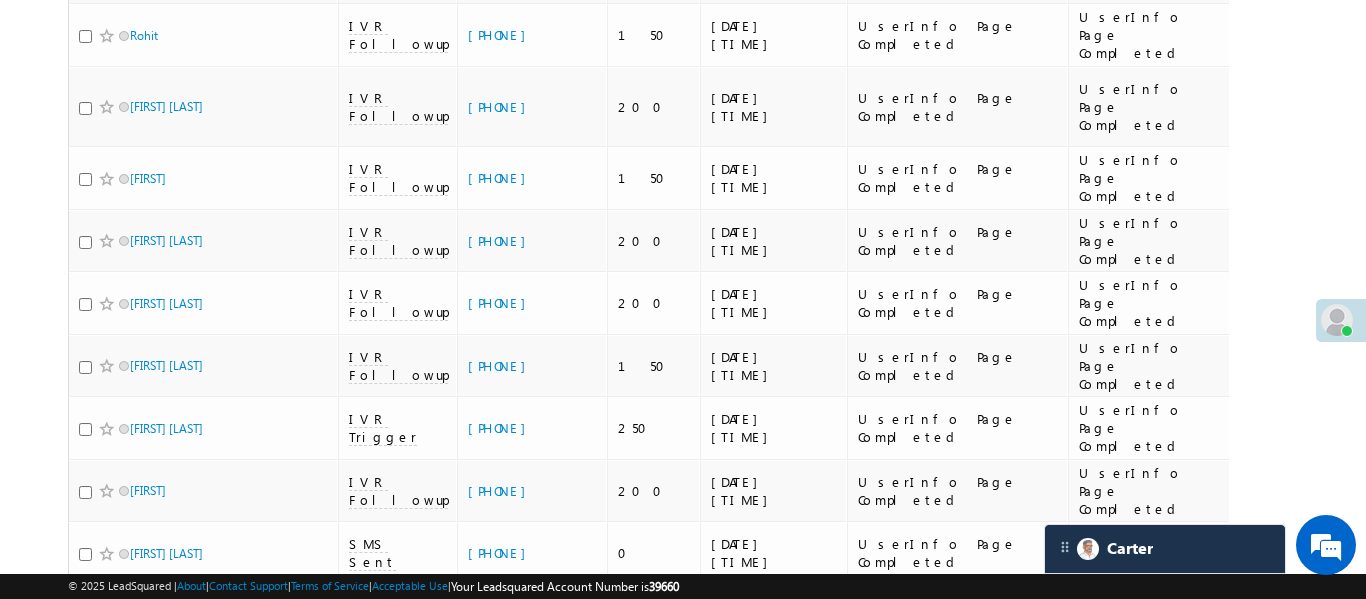 click on "3" at bounding box center (1126, 2124) 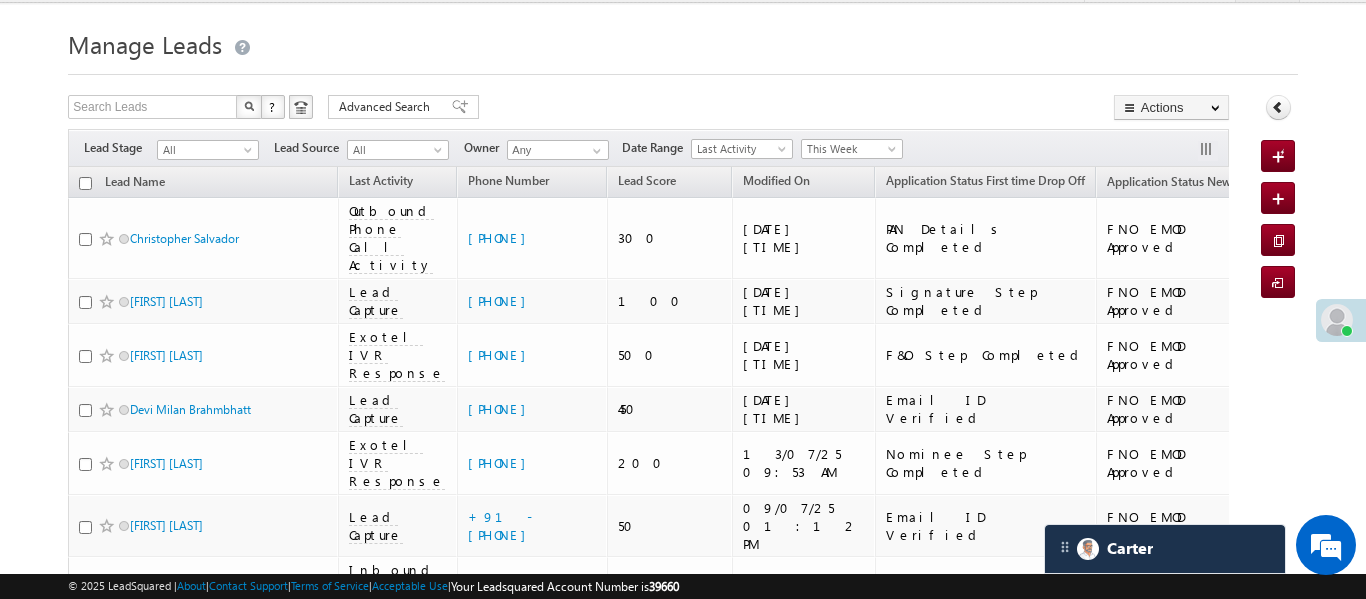 scroll, scrollTop: 0, scrollLeft: 0, axis: both 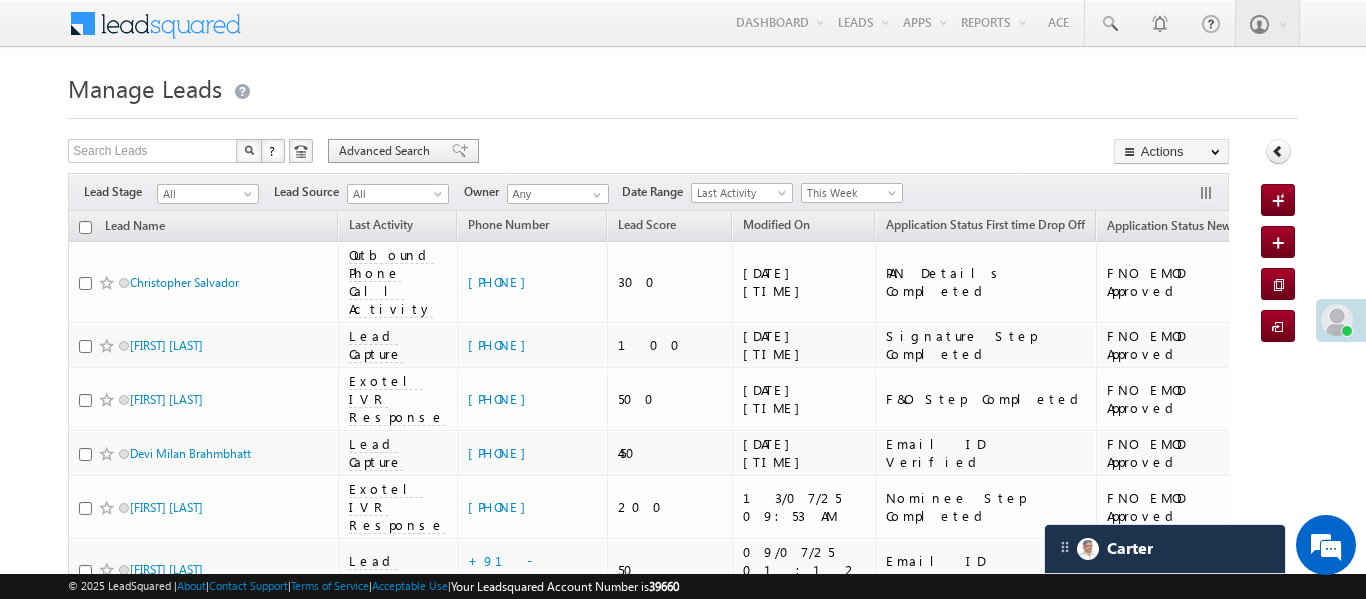click on "Advanced Search" at bounding box center (387, 151) 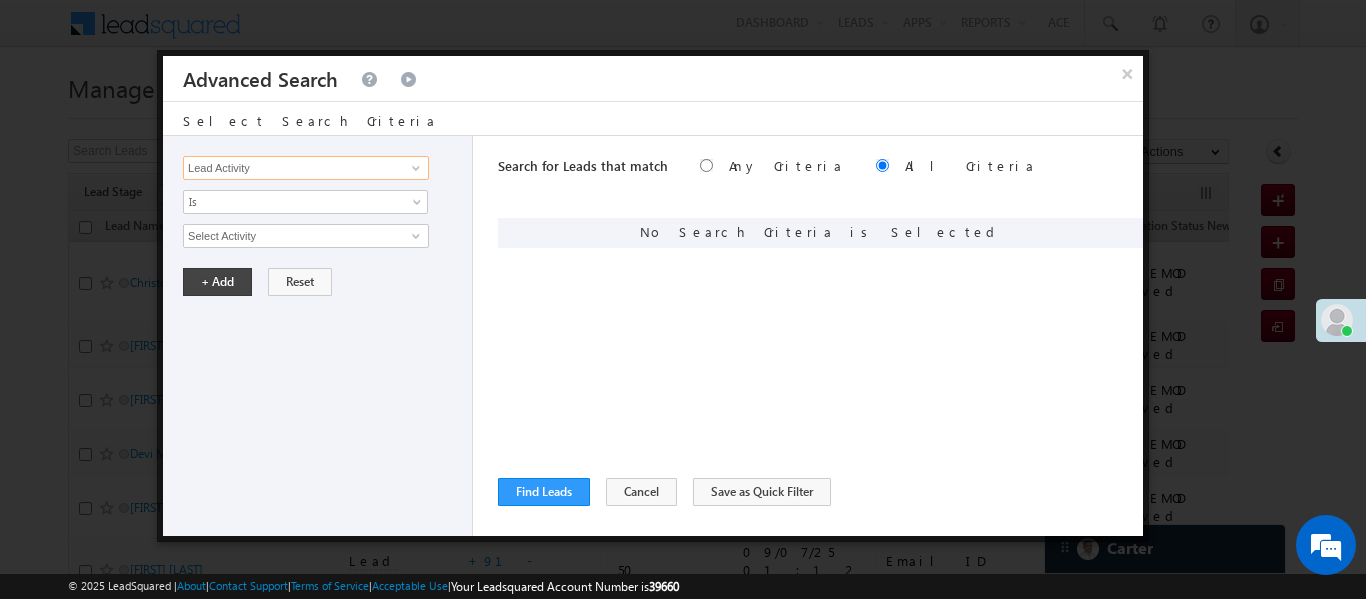 click on "Lead Activity" at bounding box center [306, 168] 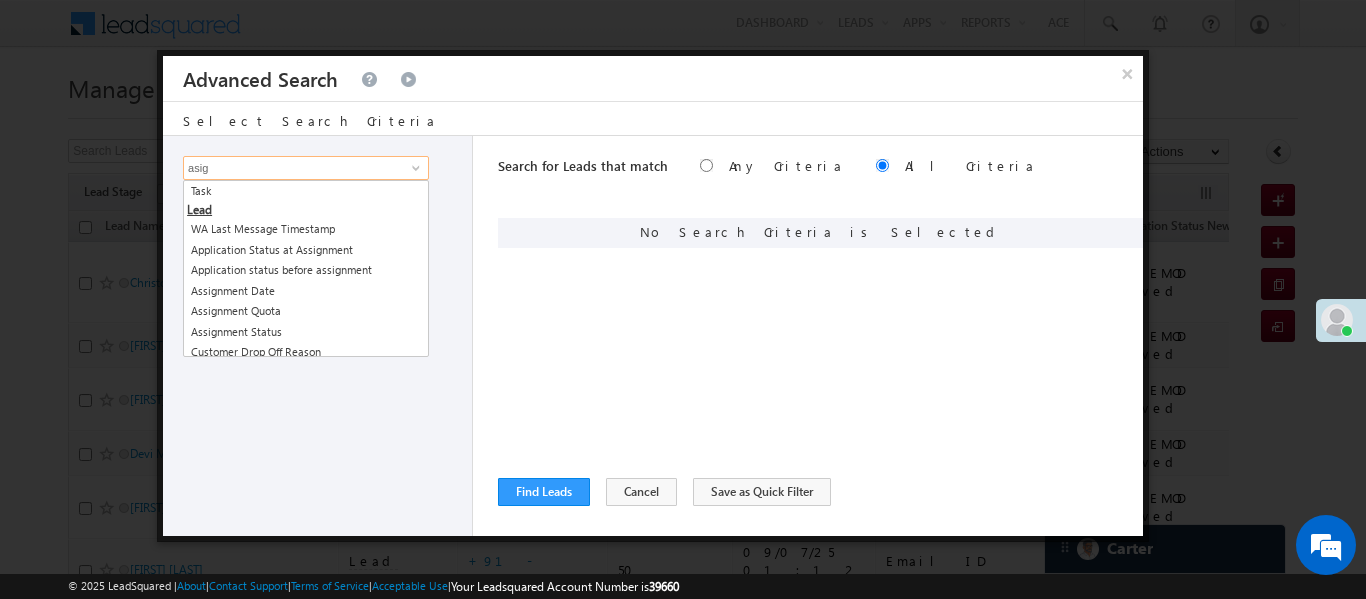 type on "asign" 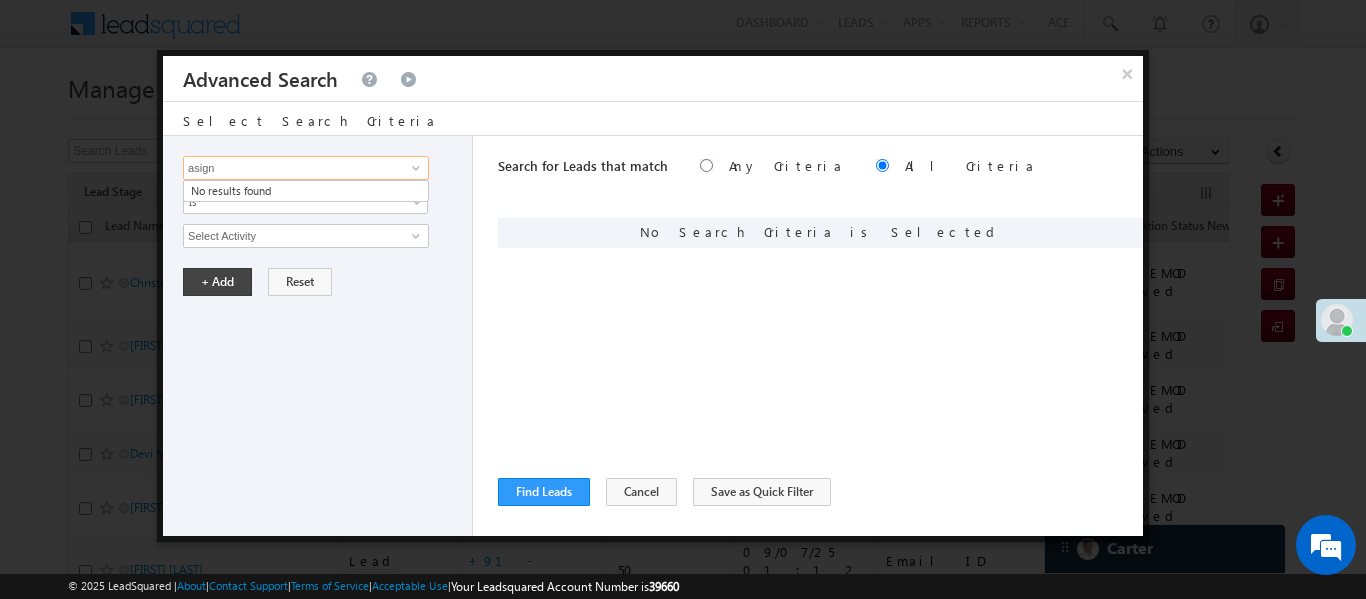 click on "asign" at bounding box center (306, 168) 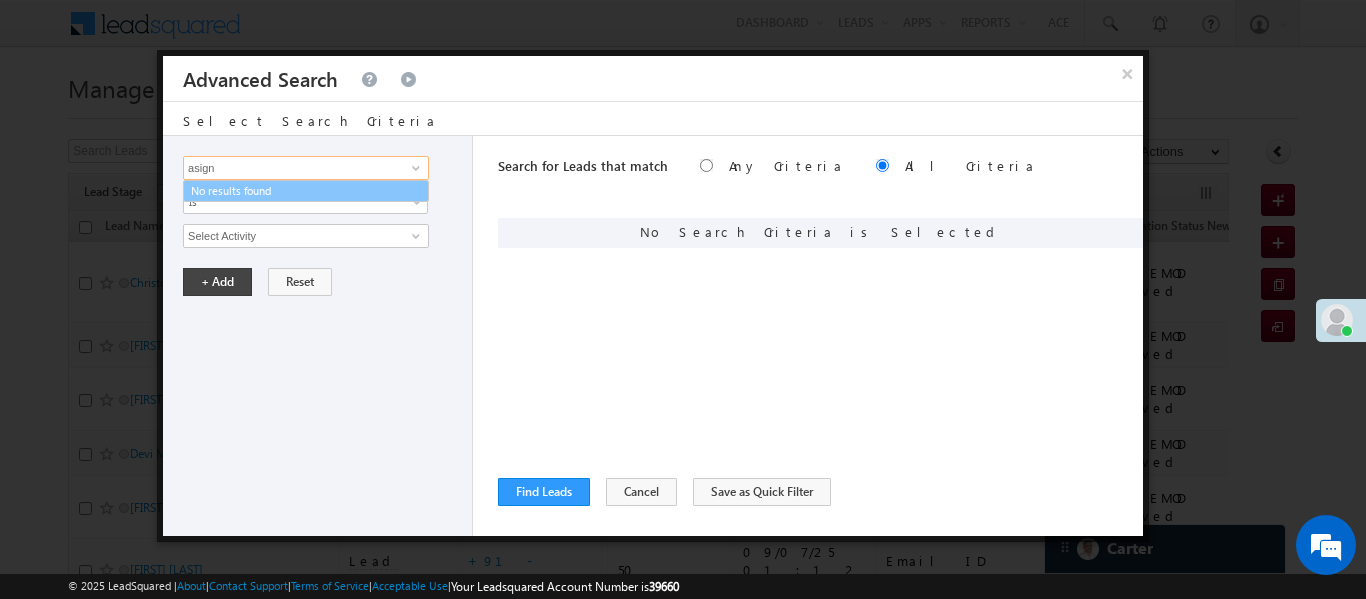 click on "asign" at bounding box center (306, 168) 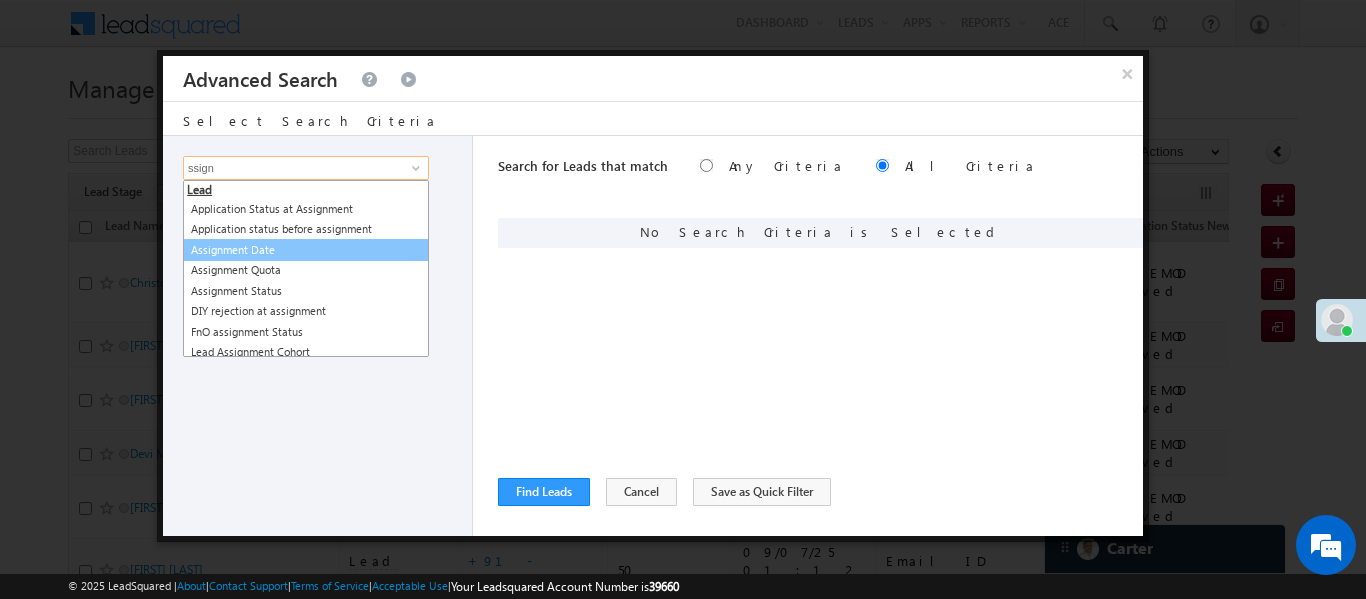 click on "Assignment Date" at bounding box center (306, 250) 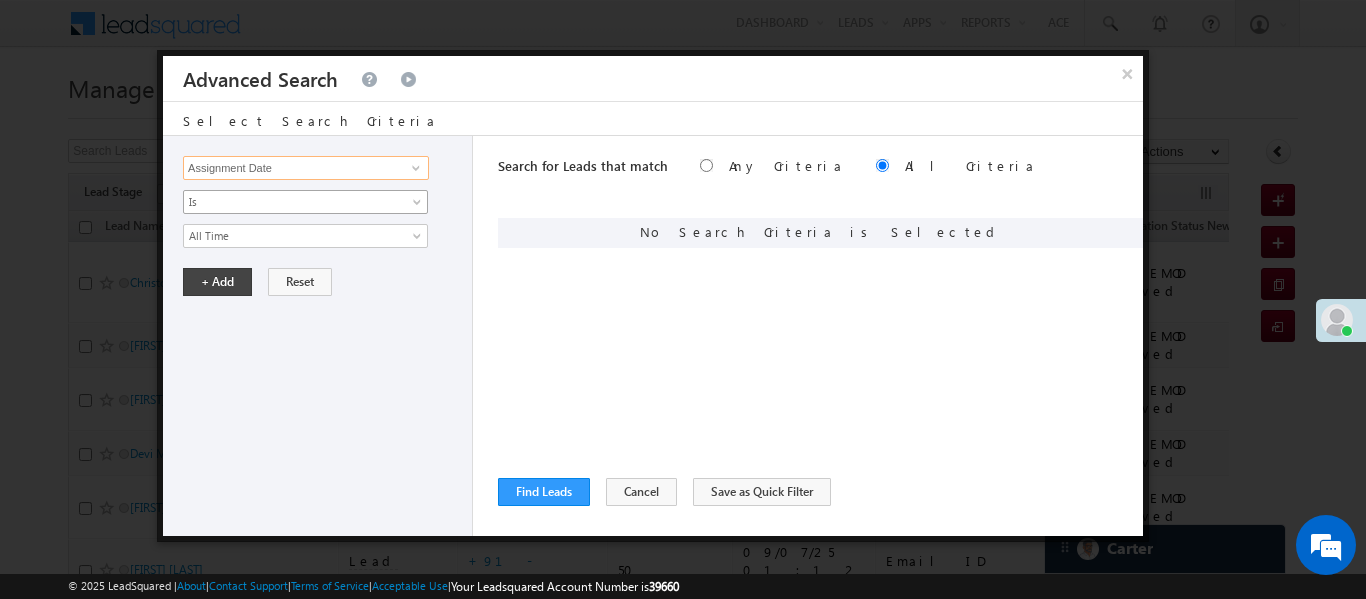 type on "Assignment Date" 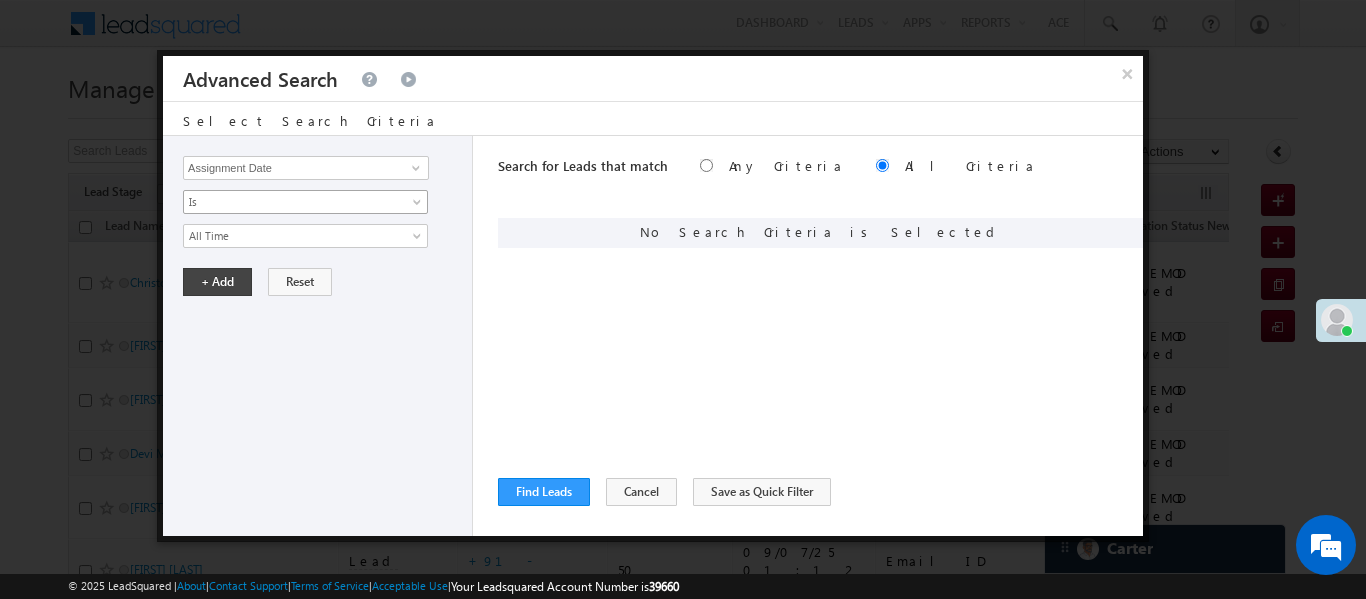 click on "Is" at bounding box center (292, 202) 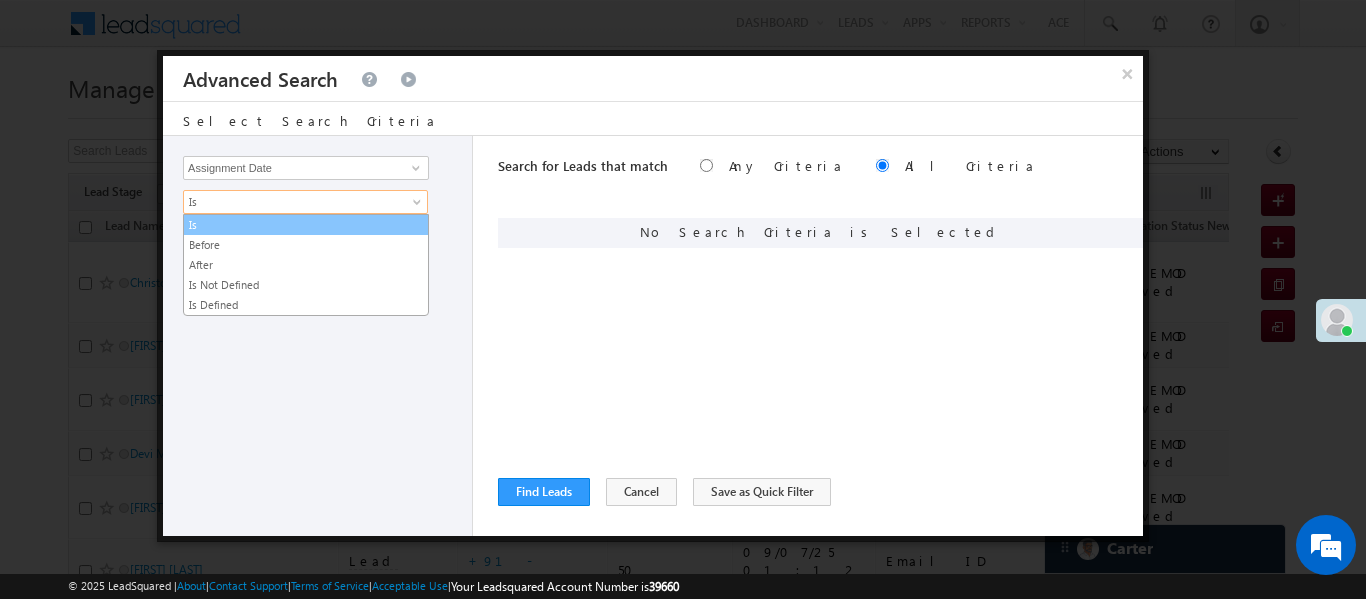click on "Is" at bounding box center [306, 225] 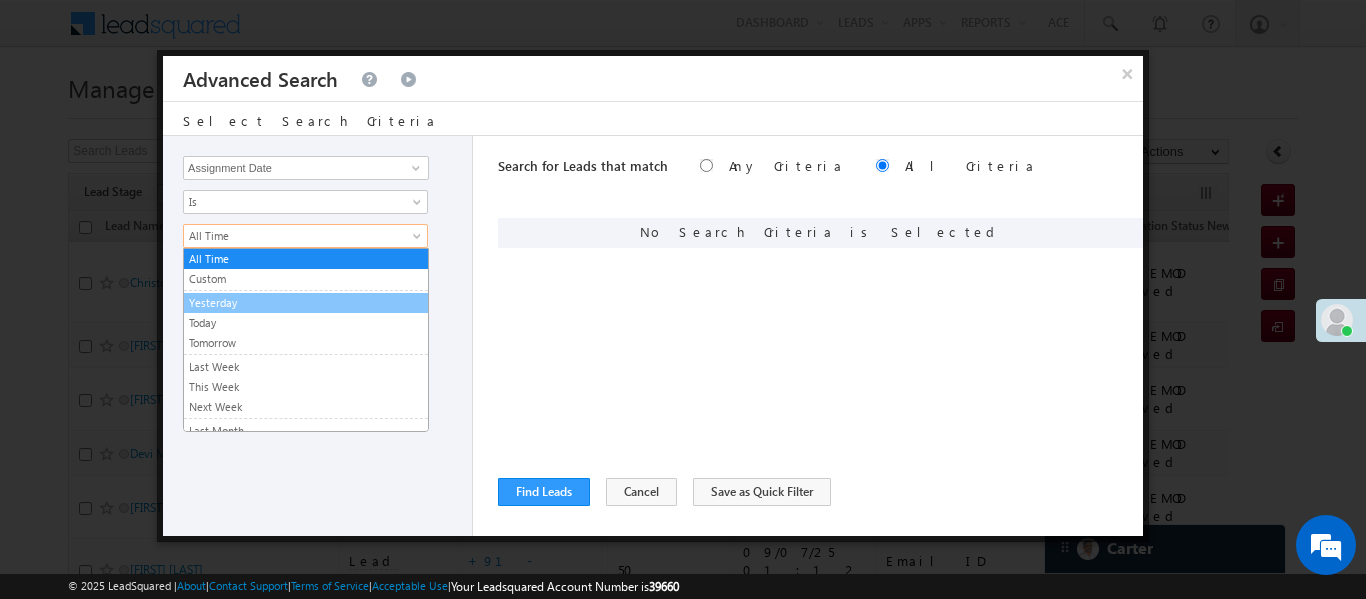 click on "Yesterday" at bounding box center [306, 303] 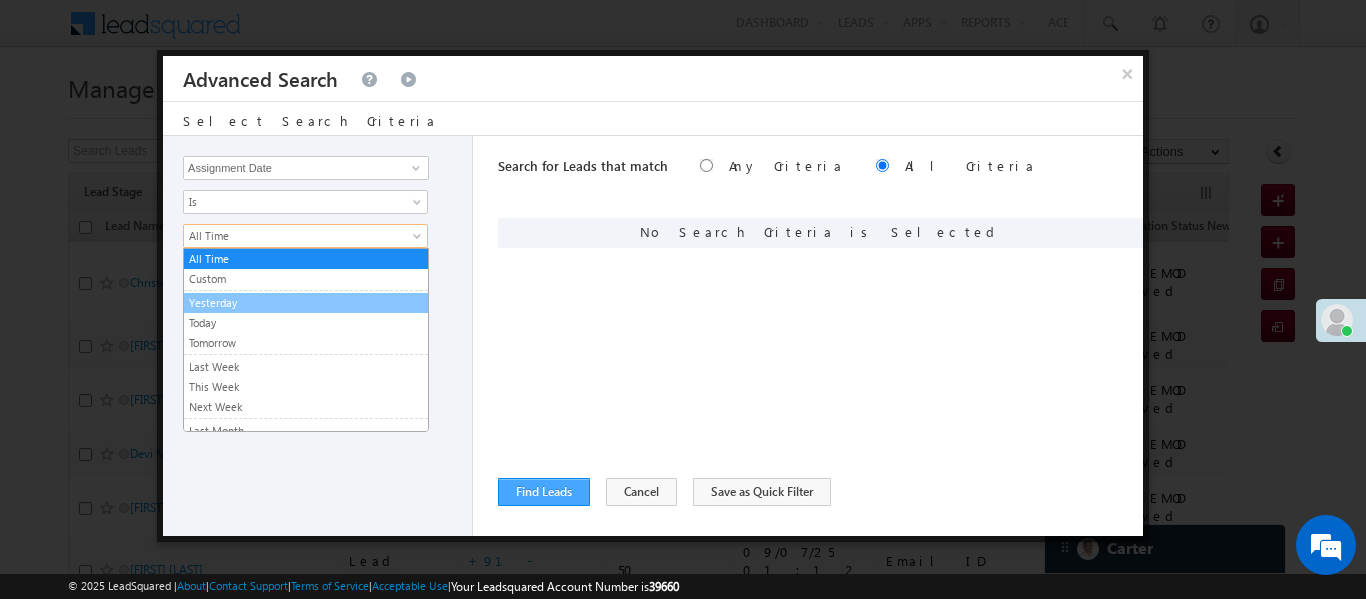 click on "+ Add" at bounding box center (217, 282) 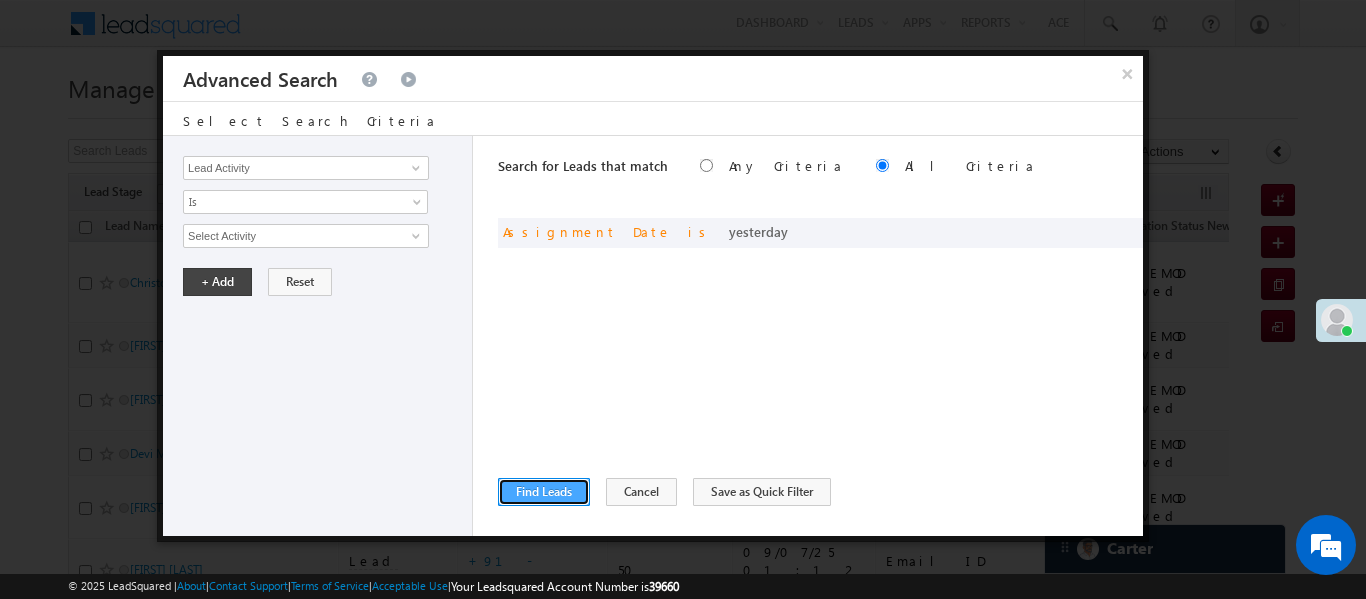 click on "Find Leads" at bounding box center [544, 492] 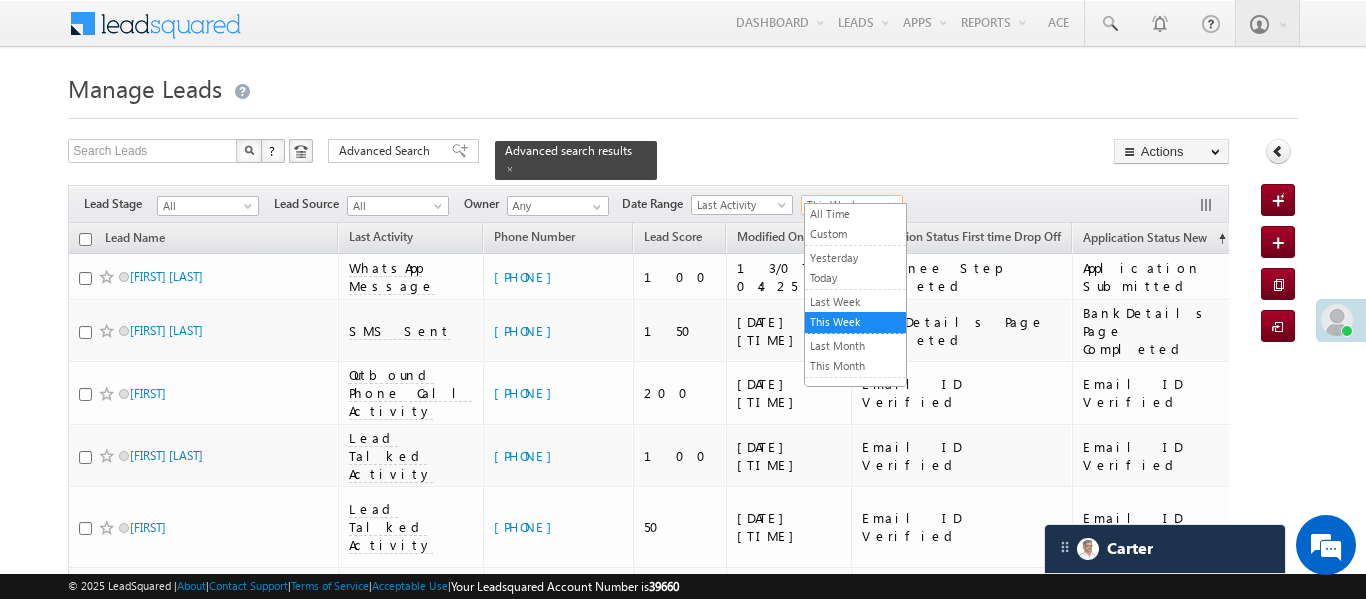click on "This Week" at bounding box center [849, 205] 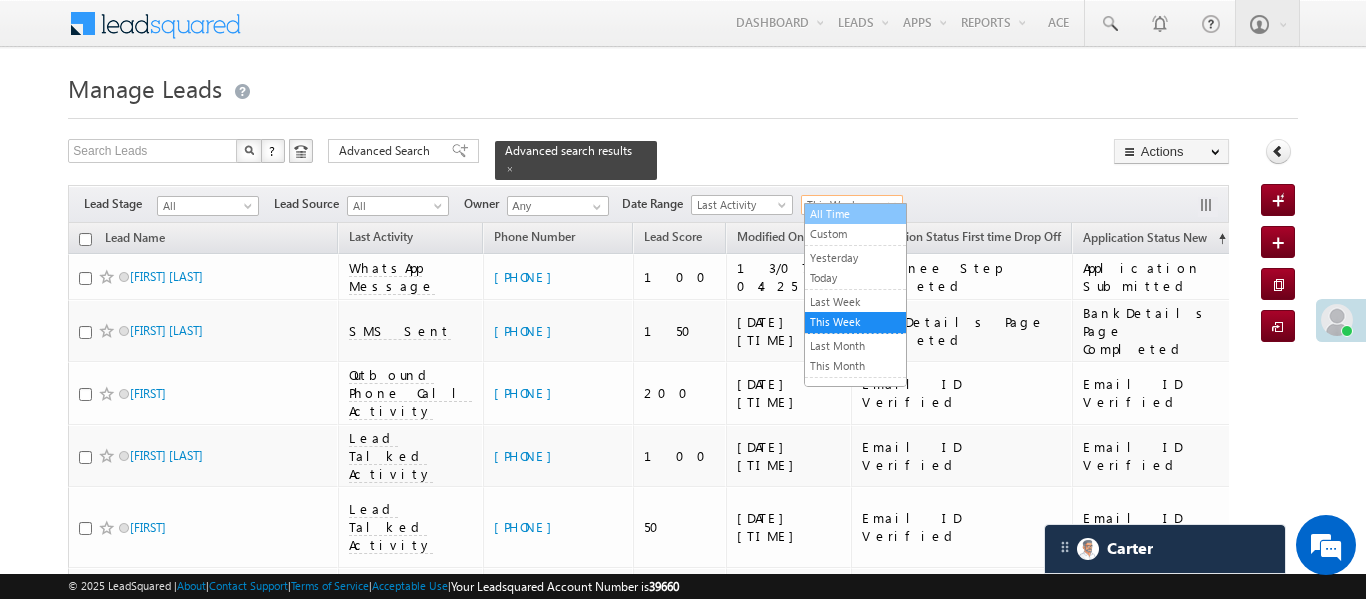 click on "All Time" at bounding box center [855, 214] 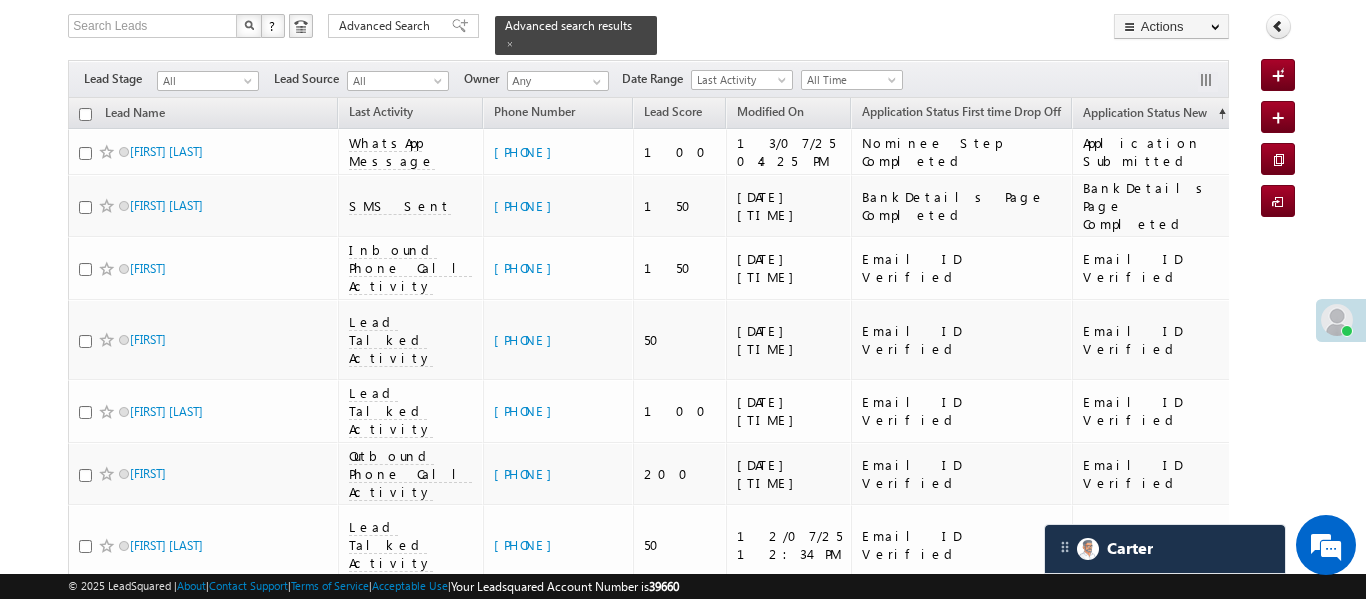 scroll, scrollTop: 109, scrollLeft: 0, axis: vertical 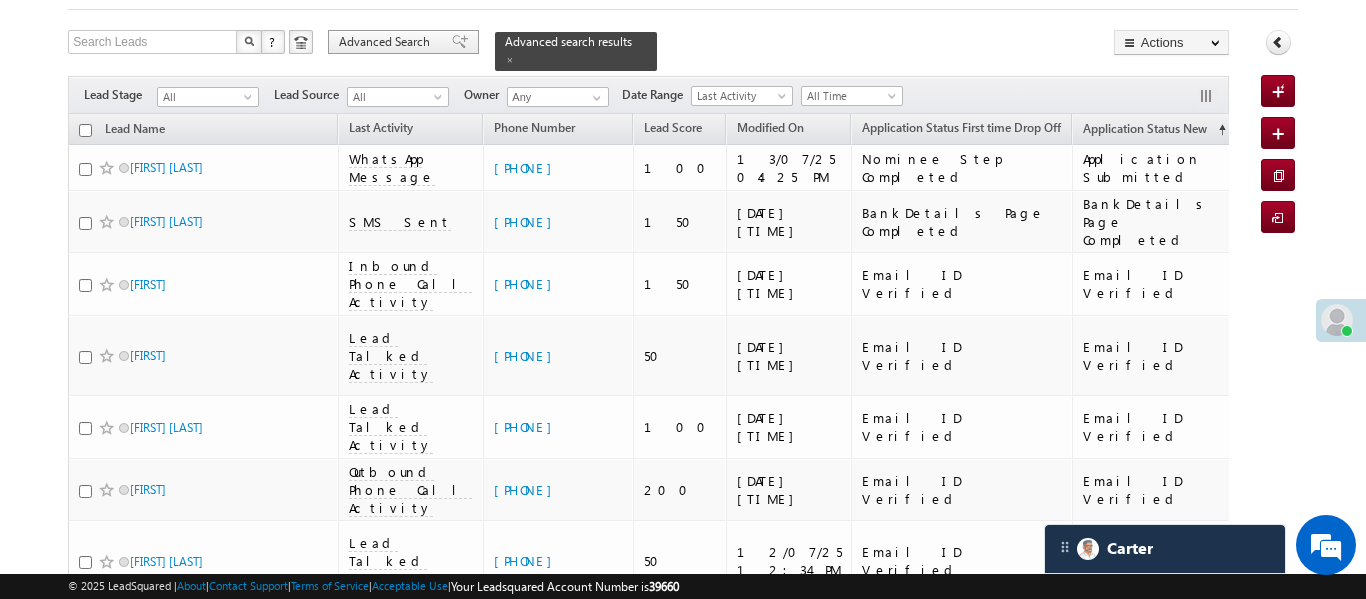 click on "Advanced Search" at bounding box center [387, 42] 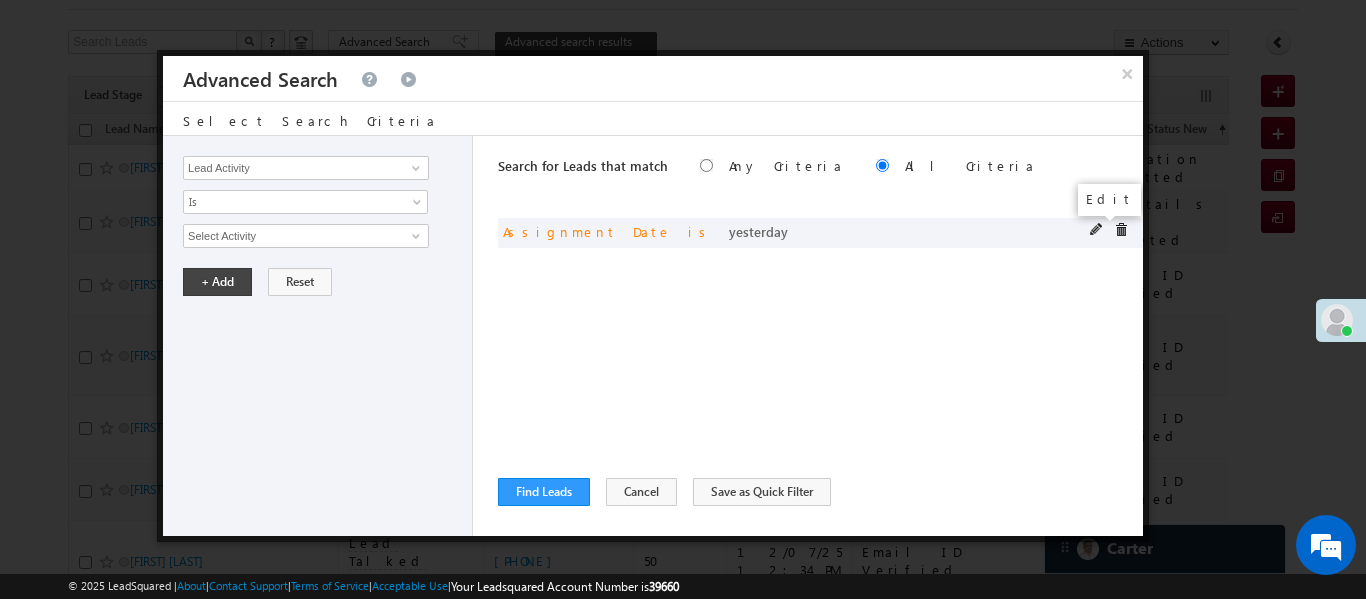 click at bounding box center [1097, 230] 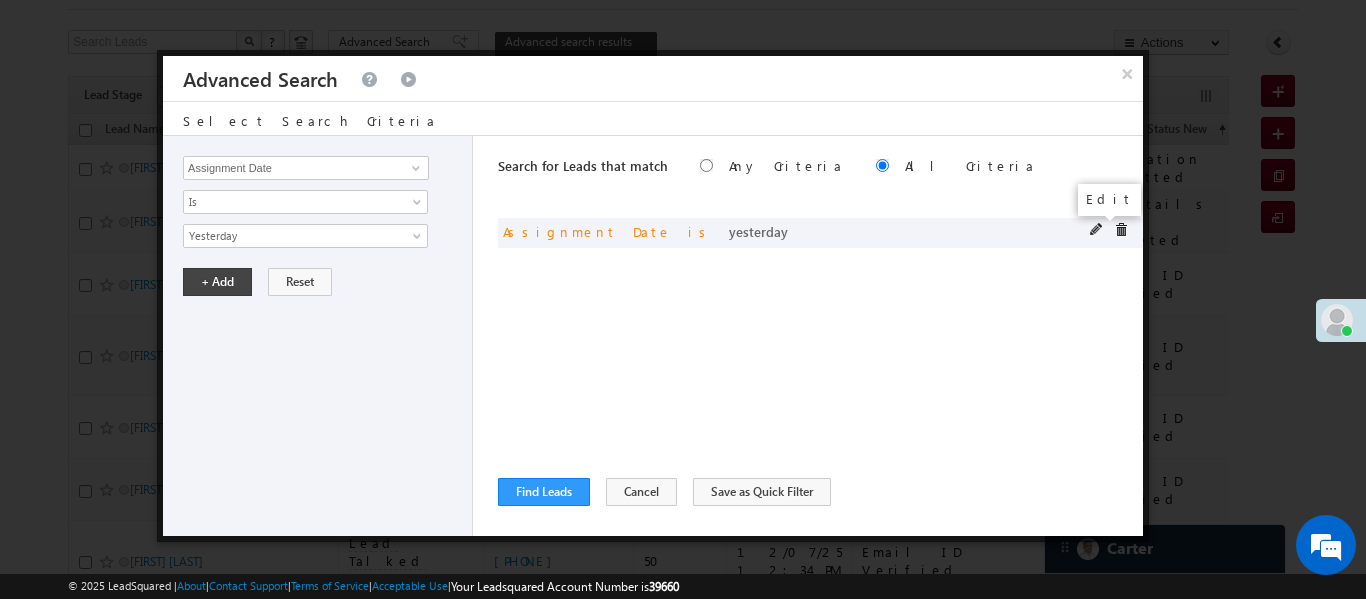 click at bounding box center [1097, 230] 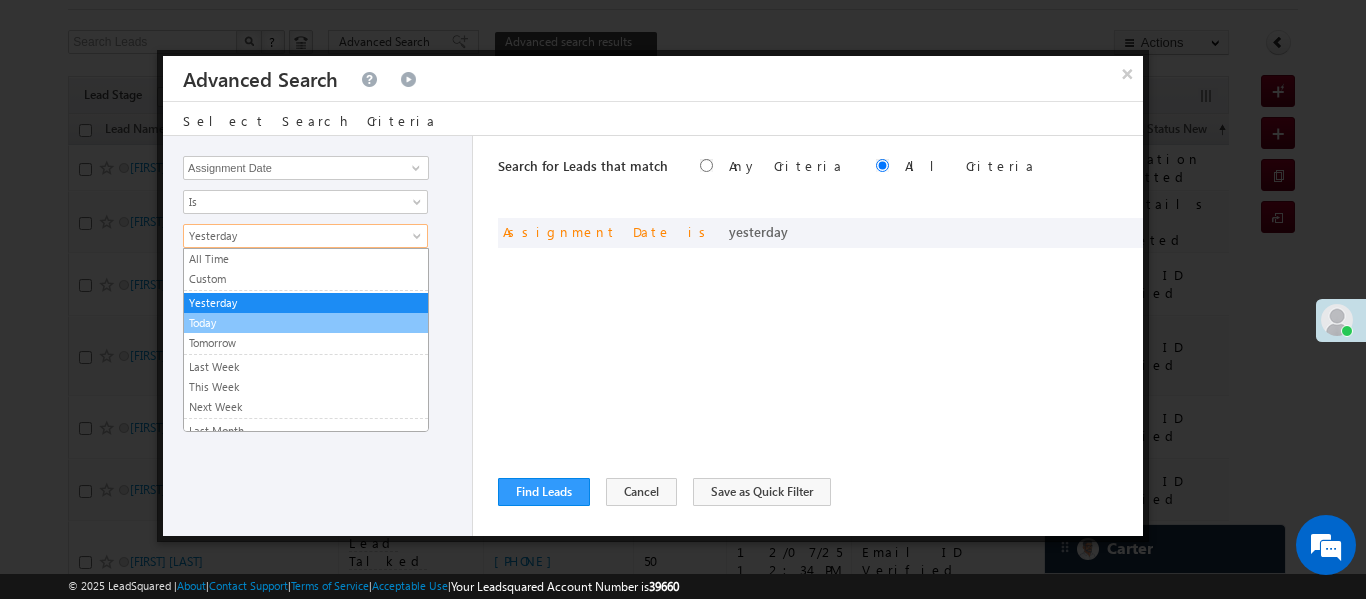 click on "Today" at bounding box center (306, 323) 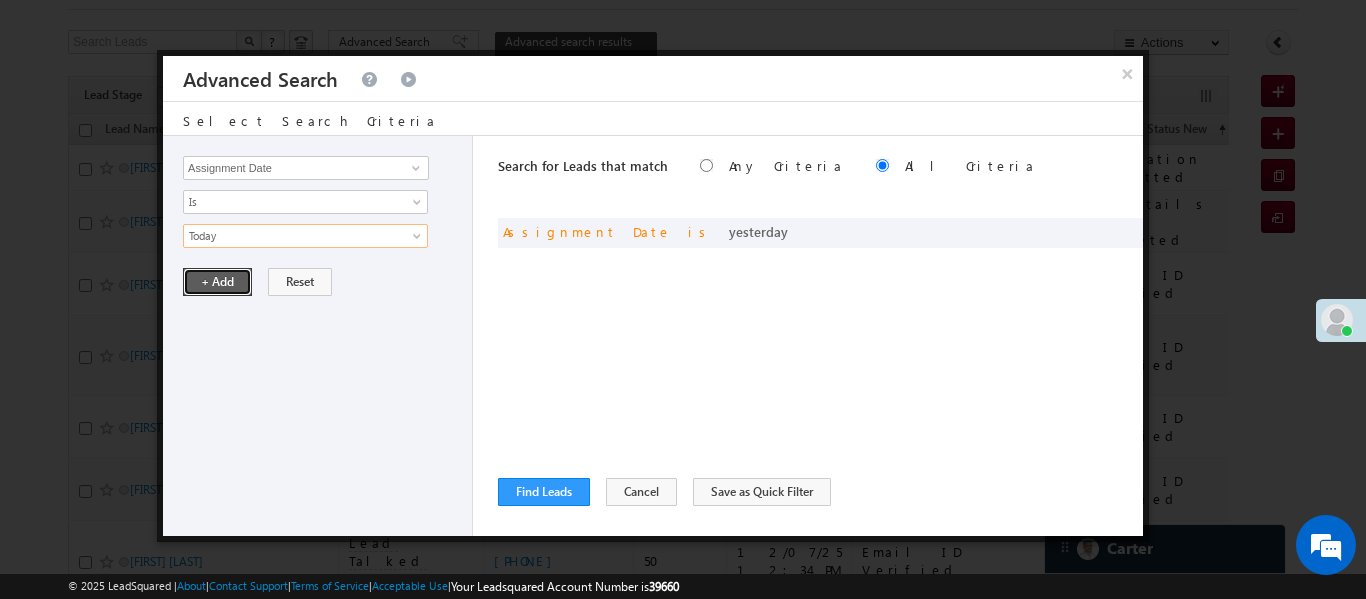 click on "+ Add" at bounding box center [217, 282] 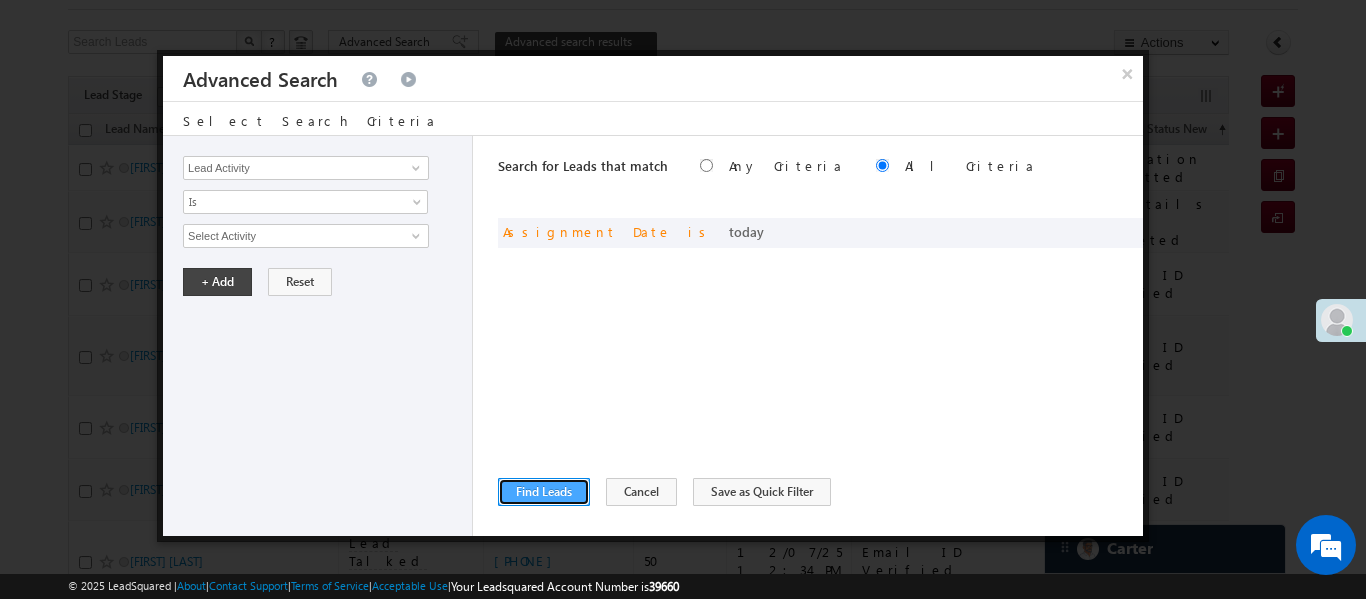 click on "Find Leads" at bounding box center [544, 492] 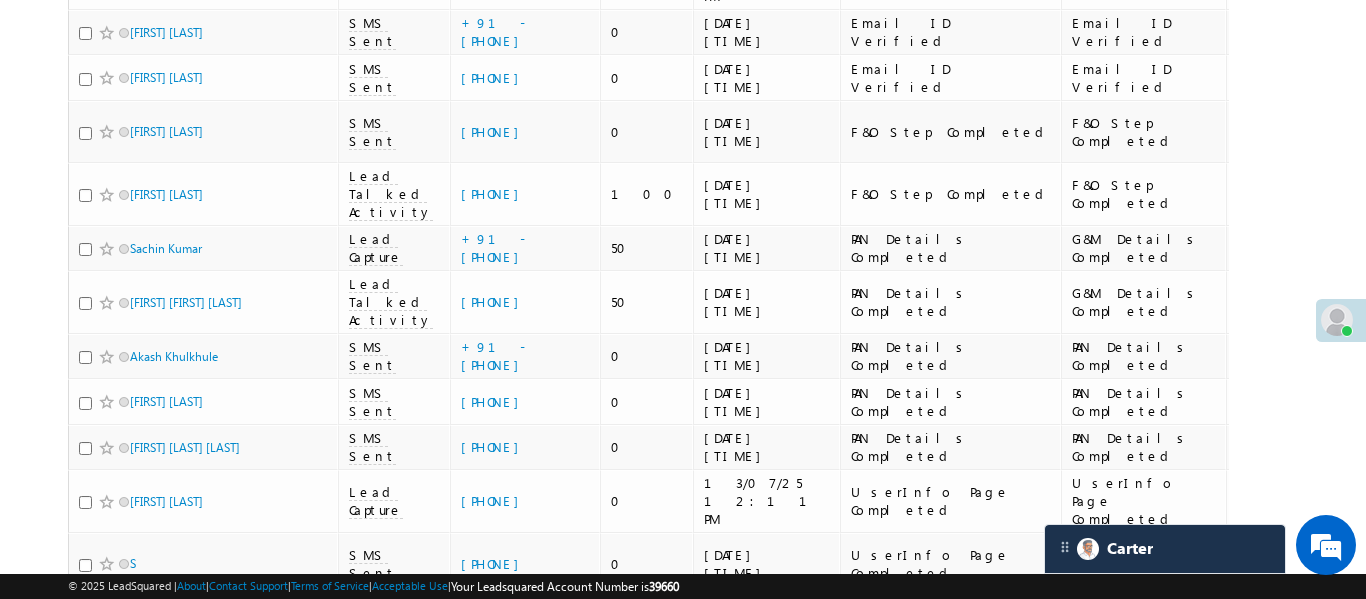 scroll, scrollTop: 1162, scrollLeft: 0, axis: vertical 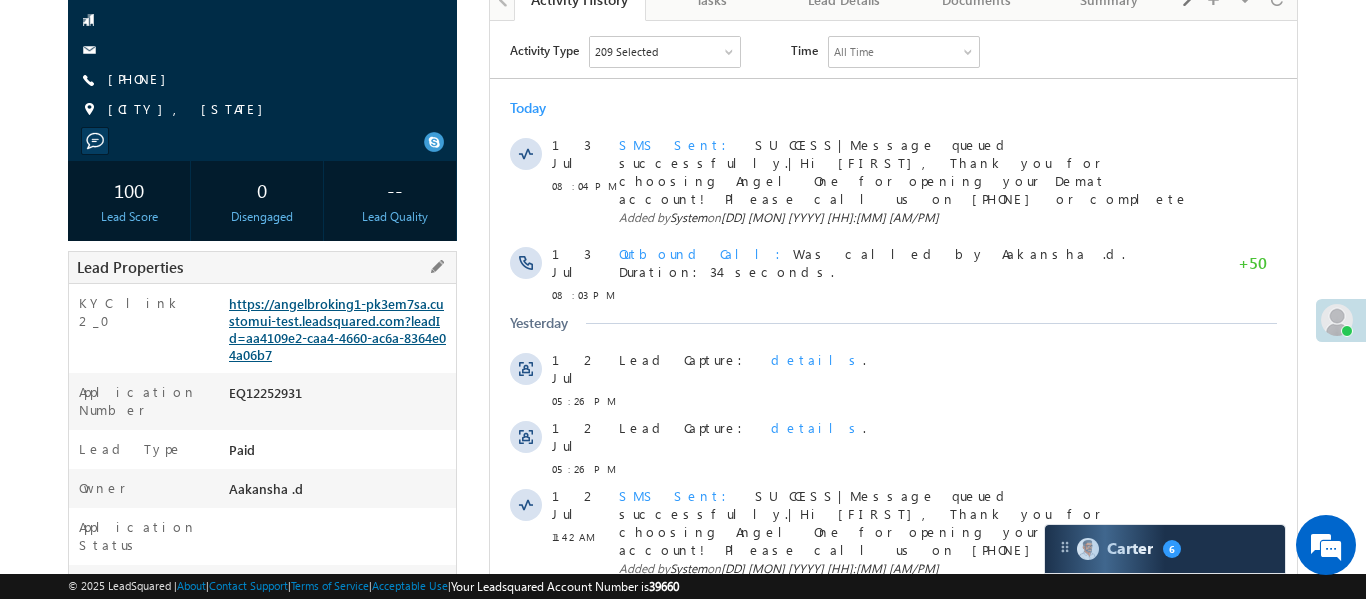 click on "https://angelbroking1-pk3em7sa.customui-test.leadsquared.com?leadId=aa4109e2-caa4-4660-ac6a-8364e04a06b7" at bounding box center (337, 329) 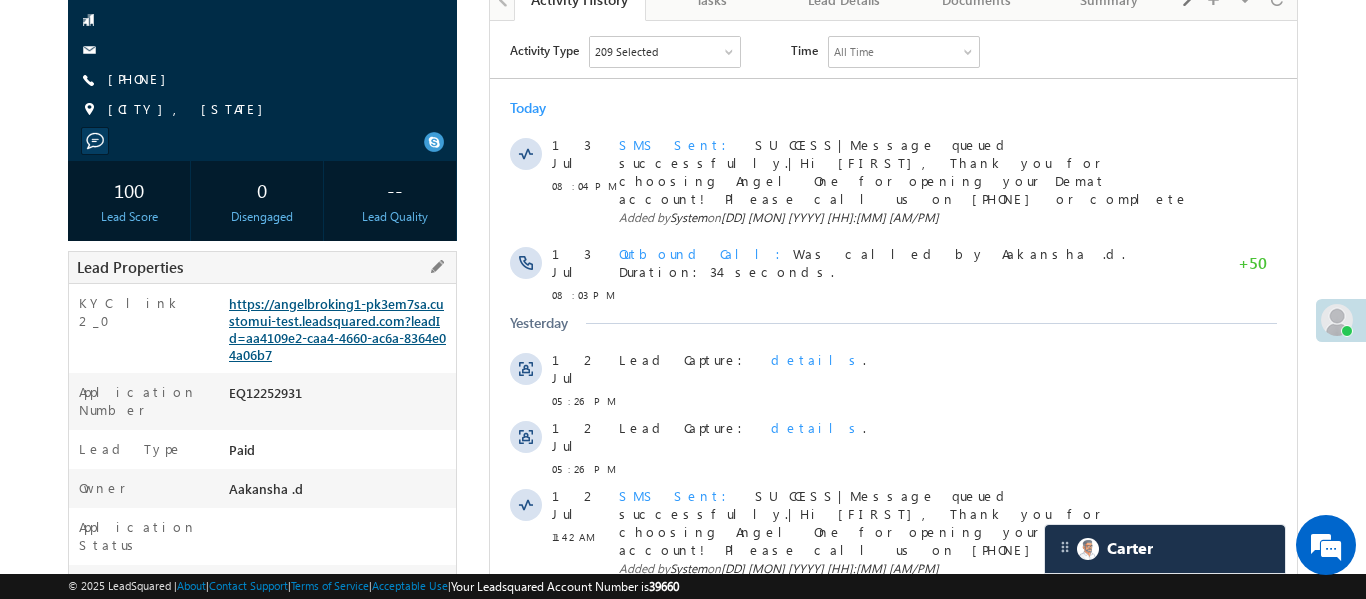 scroll, scrollTop: 0, scrollLeft: 0, axis: both 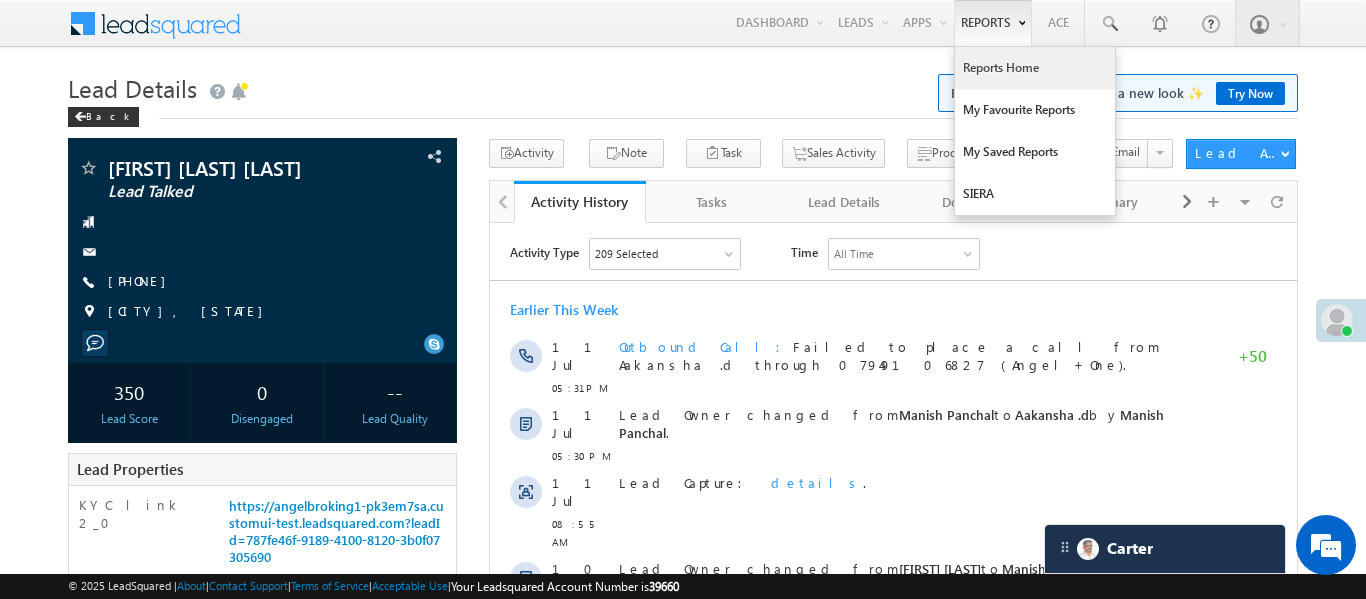 click on "Reports Home" at bounding box center [1035, 68] 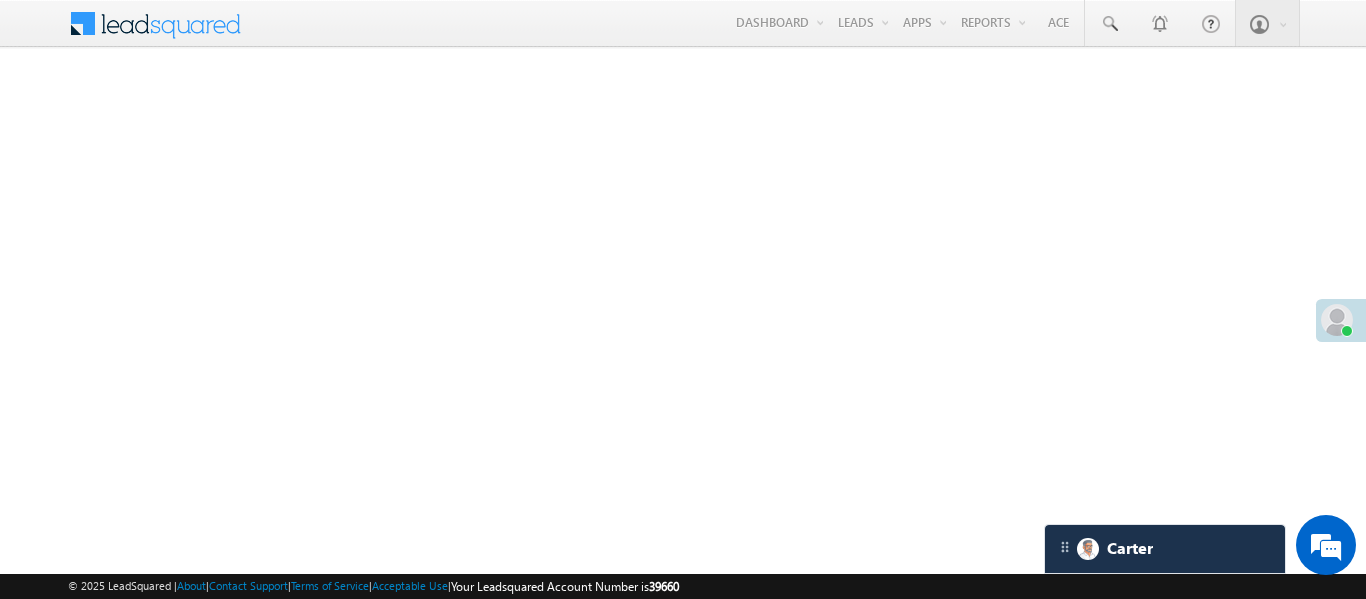 scroll, scrollTop: 0, scrollLeft: 0, axis: both 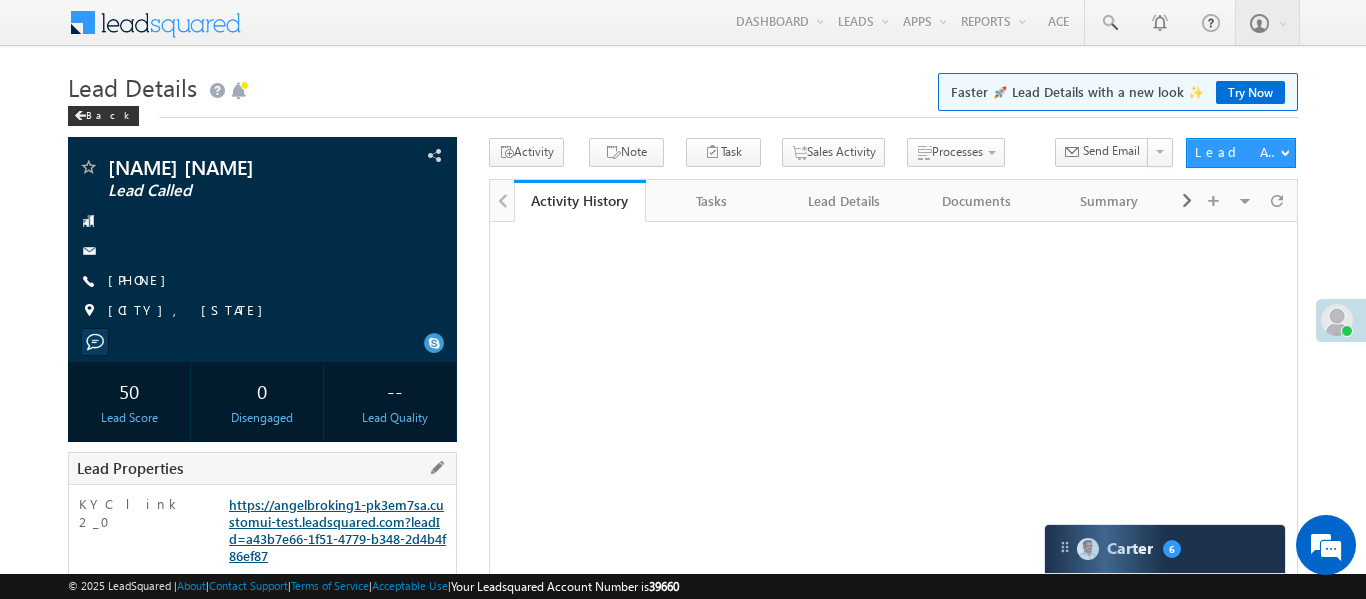 click on "https://angelbroking1-pk3em7sa.customui-test.leadsquared.com?leadId=a43b7e66-1f51-4779-b348-2d4b4f86ef87" at bounding box center [337, 530] 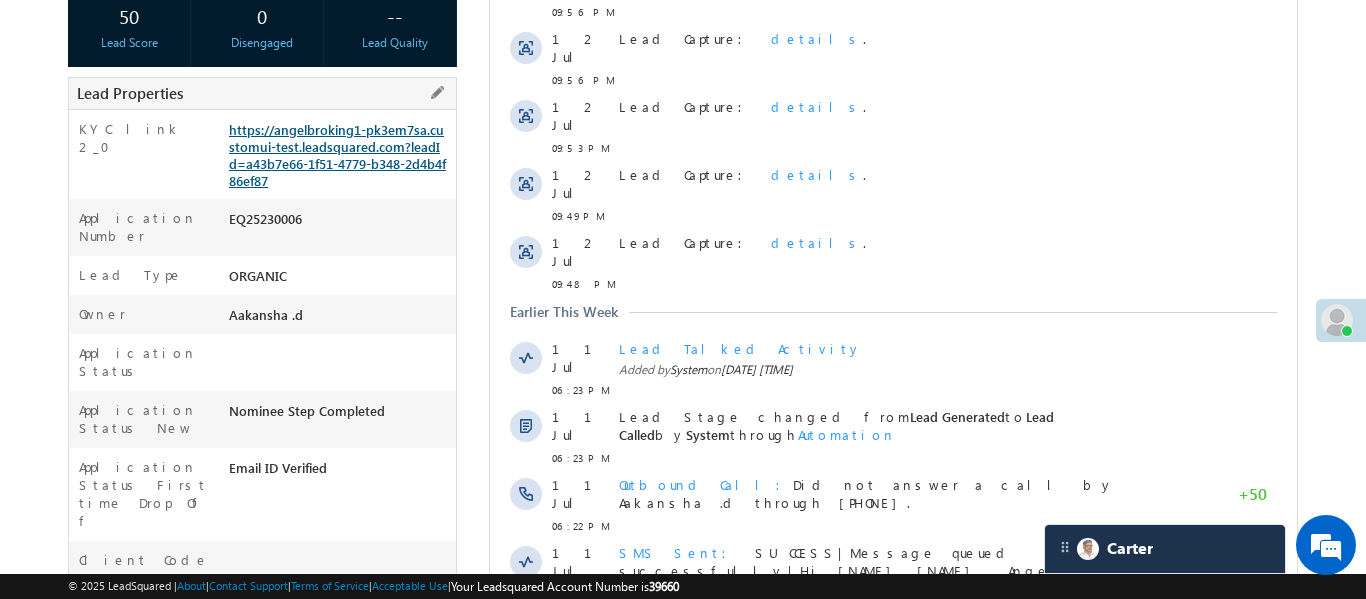 scroll, scrollTop: 0, scrollLeft: 0, axis: both 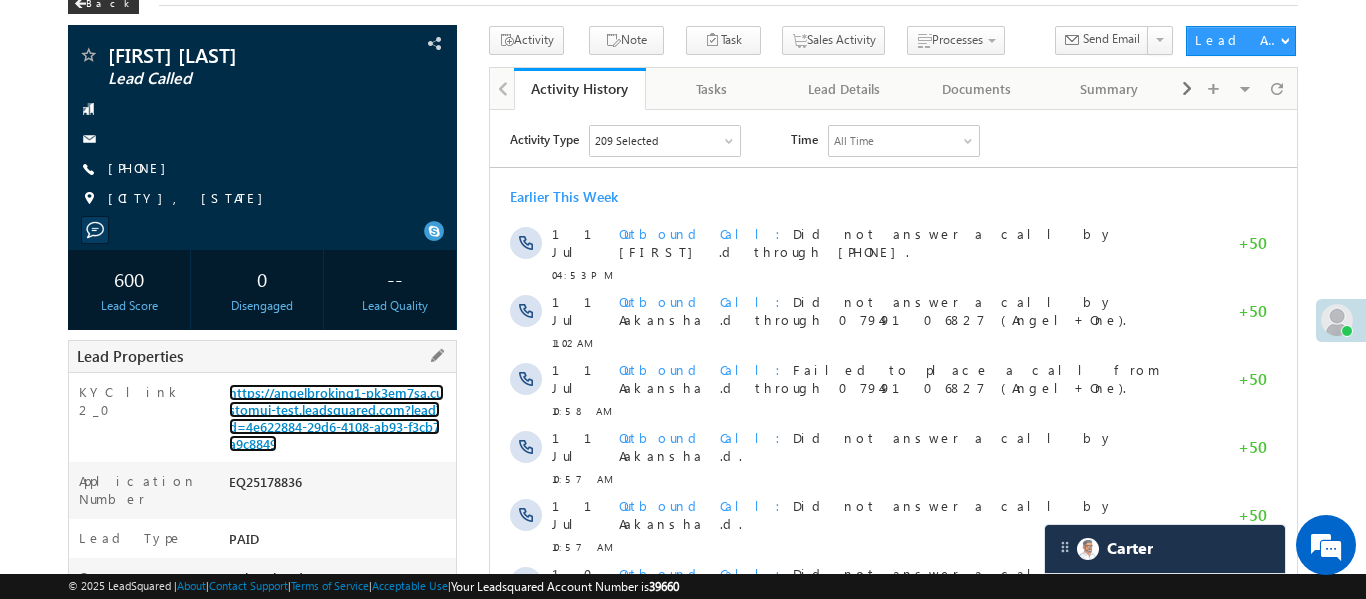 drag, startPoint x: 228, startPoint y: 393, endPoint x: 283, endPoint y: 439, distance: 71.70077 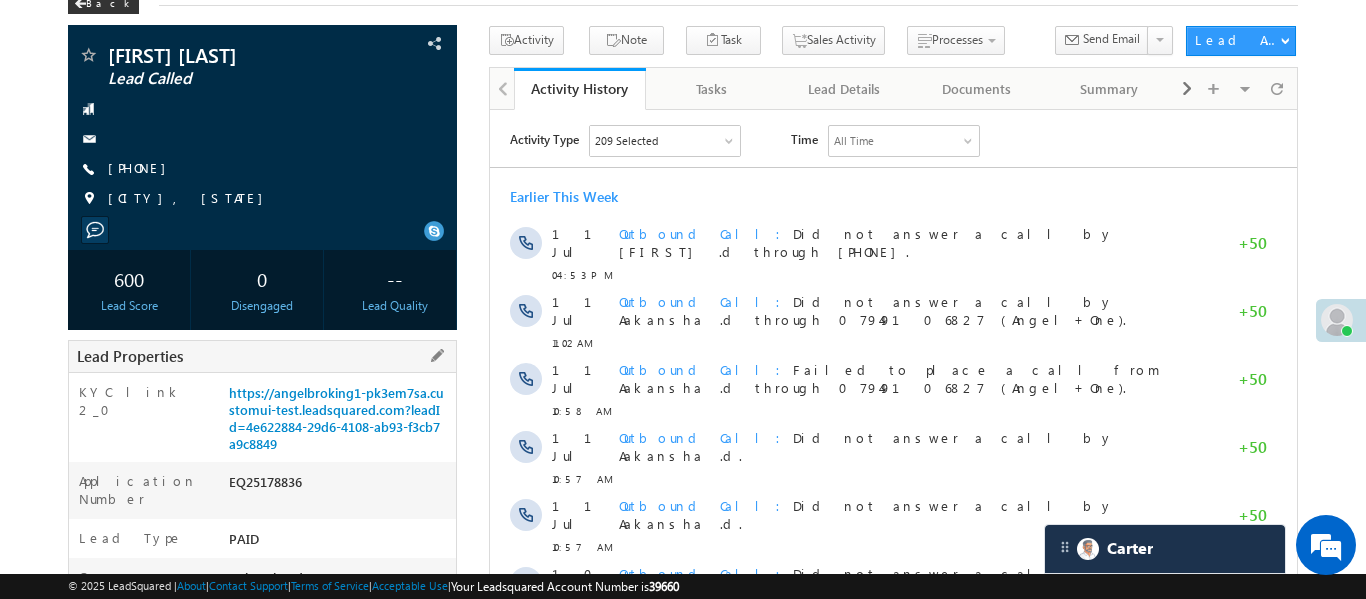 drag, startPoint x: 224, startPoint y: 390, endPoint x: 311, endPoint y: 446, distance: 103.46497 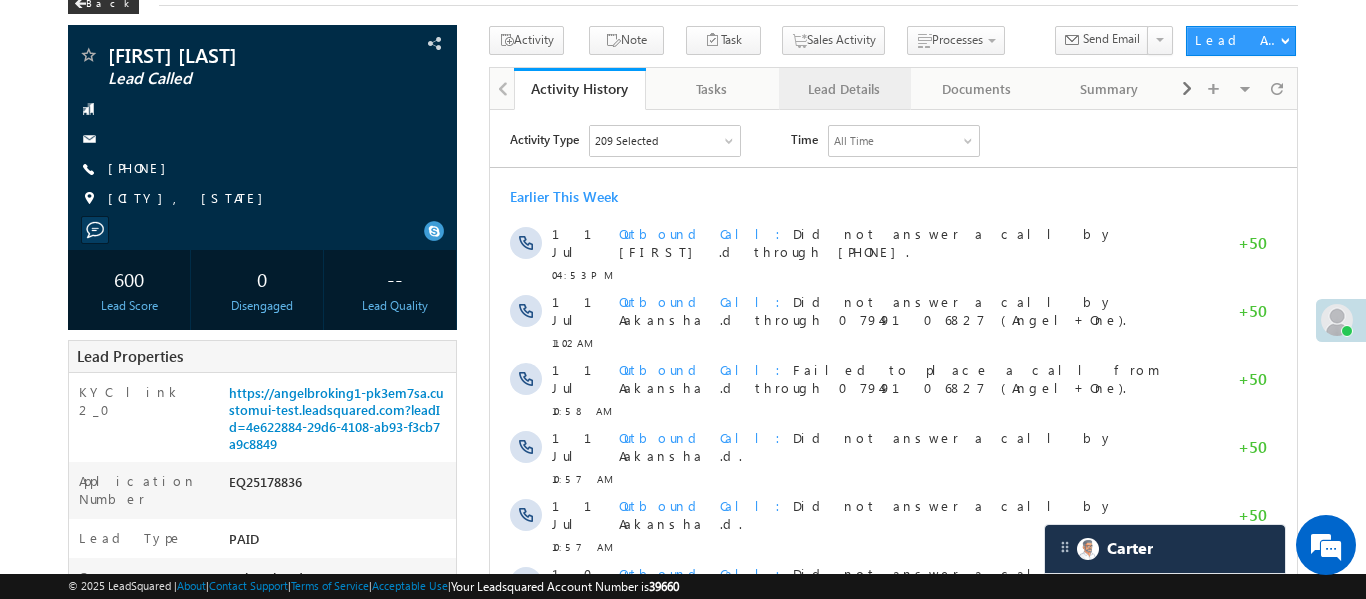 copy on "https://angelbroking1-pk3em7sa.customui-test.leadsquared.com?leadId=4e622884-29d6-4108-ab93-f3cb7a9c8849" 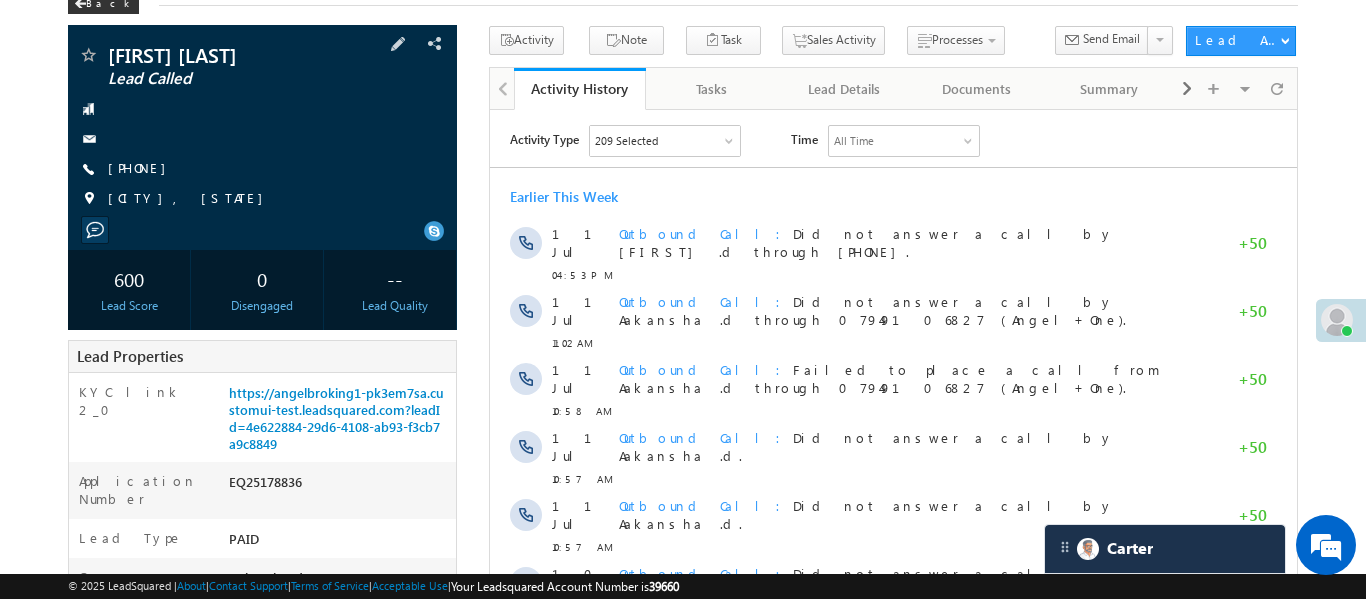 click on "Karandeep Singh Deol
Lead Called
+91-8707219118" at bounding box center [262, 132] 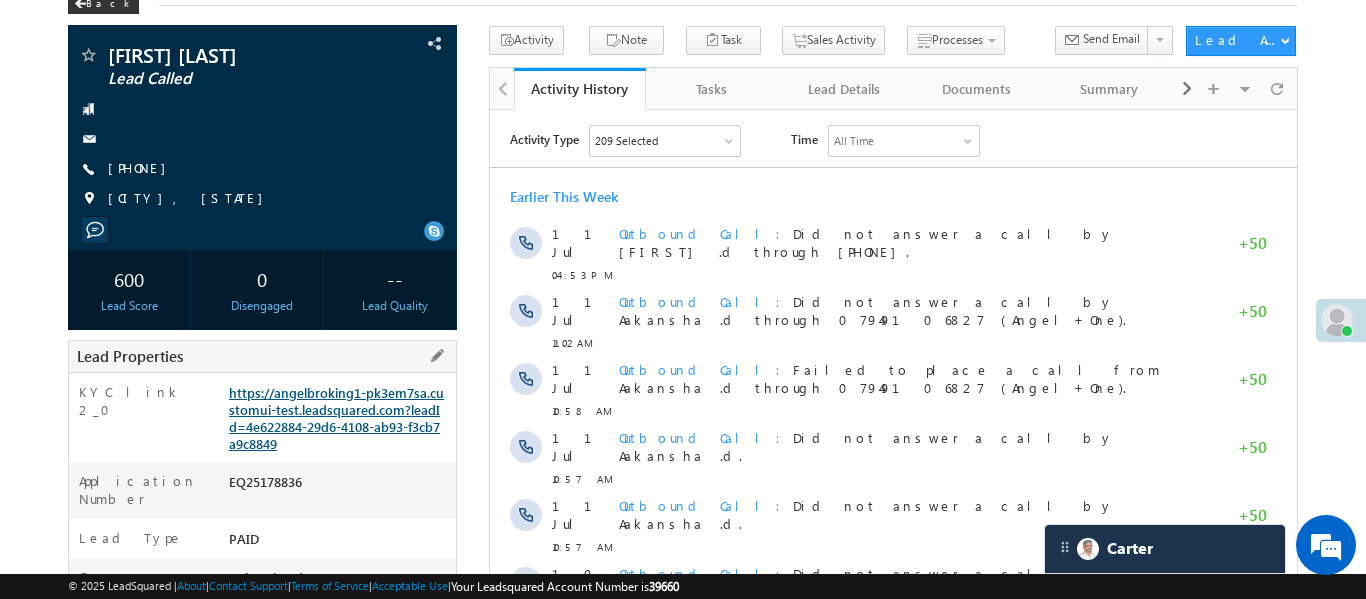 click on "https://angelbroking1-pk3em7sa.customui-test.leadsquared.com?leadId=4e622884-29d6-4108-ab93-f3cb7a9c8849" at bounding box center (336, 418) 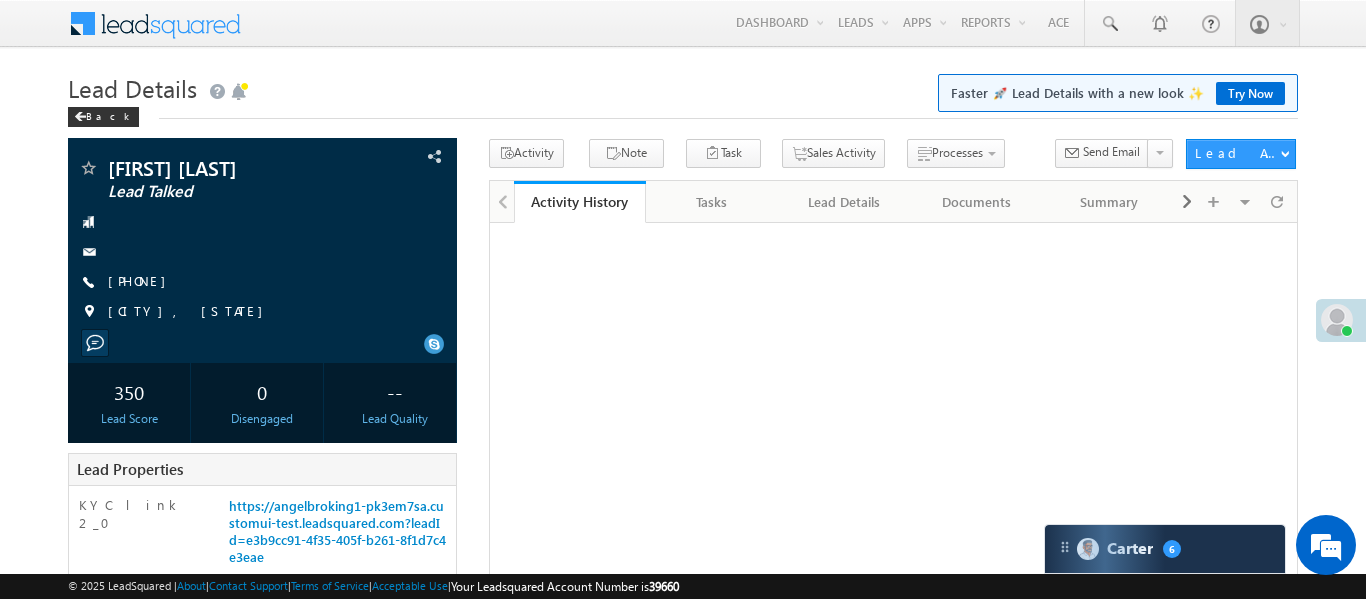 scroll, scrollTop: 0, scrollLeft: 0, axis: both 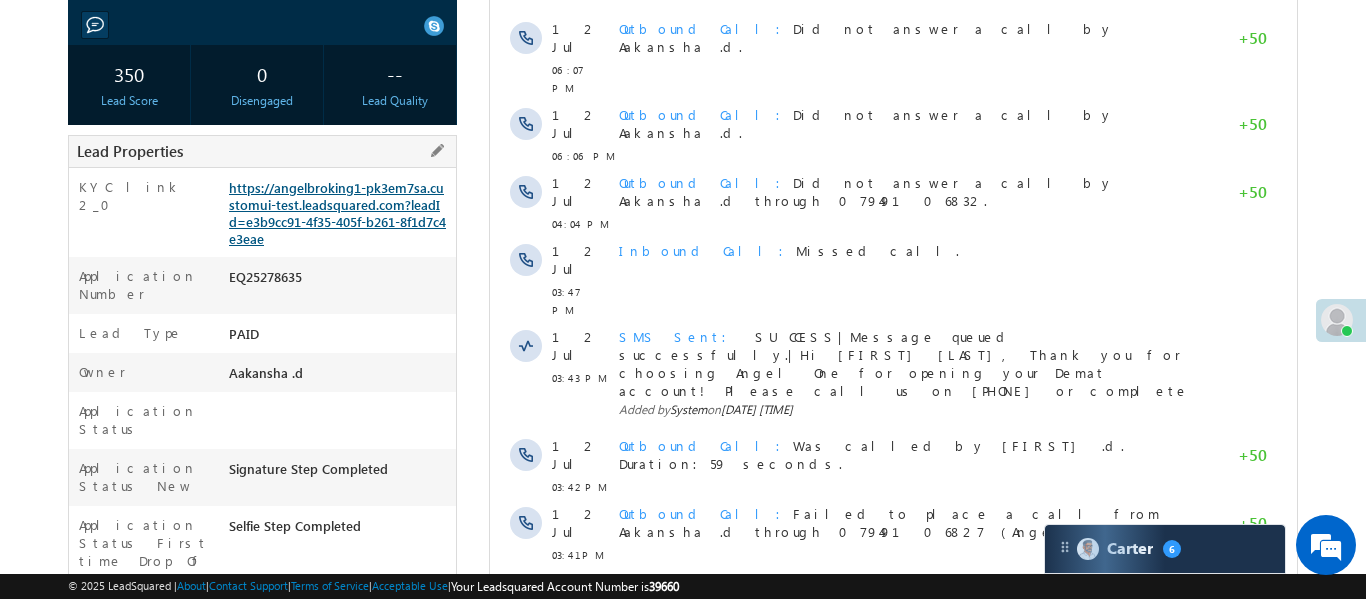 click on "https://angelbroking1-pk3em7sa.customui-test.leadsquared.com?leadId=e3b9cc91-4f35-405f-b261-8f1d7c4e3eae" at bounding box center [337, 213] 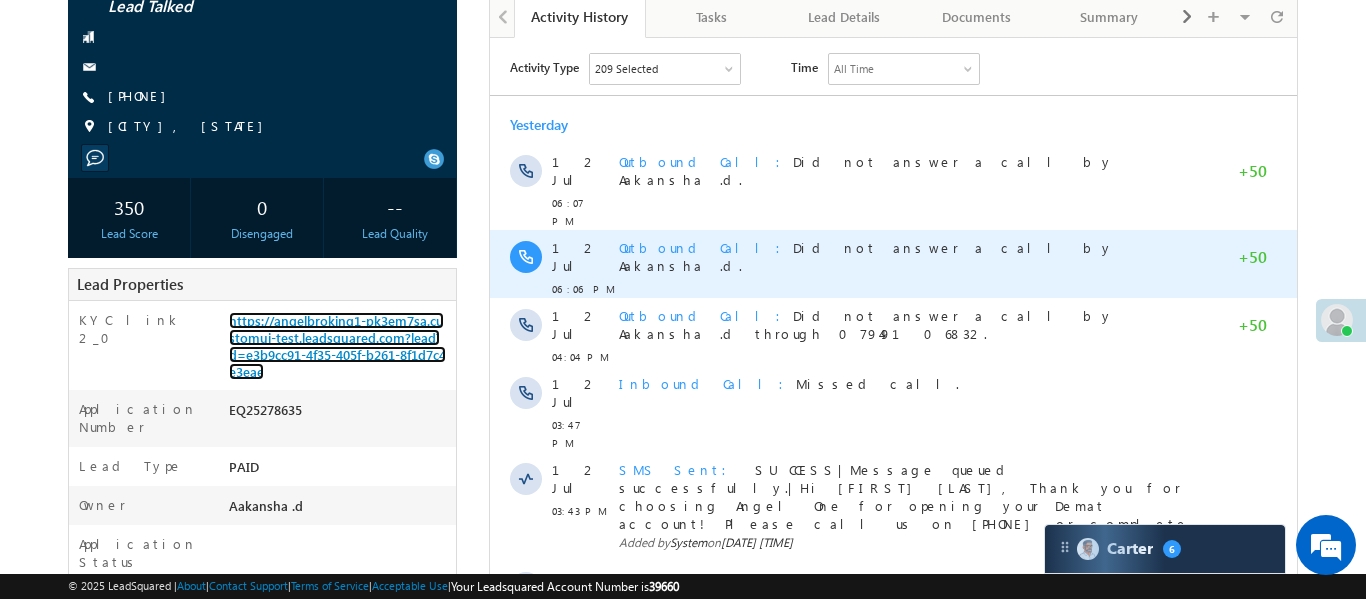 scroll, scrollTop: 184, scrollLeft: 0, axis: vertical 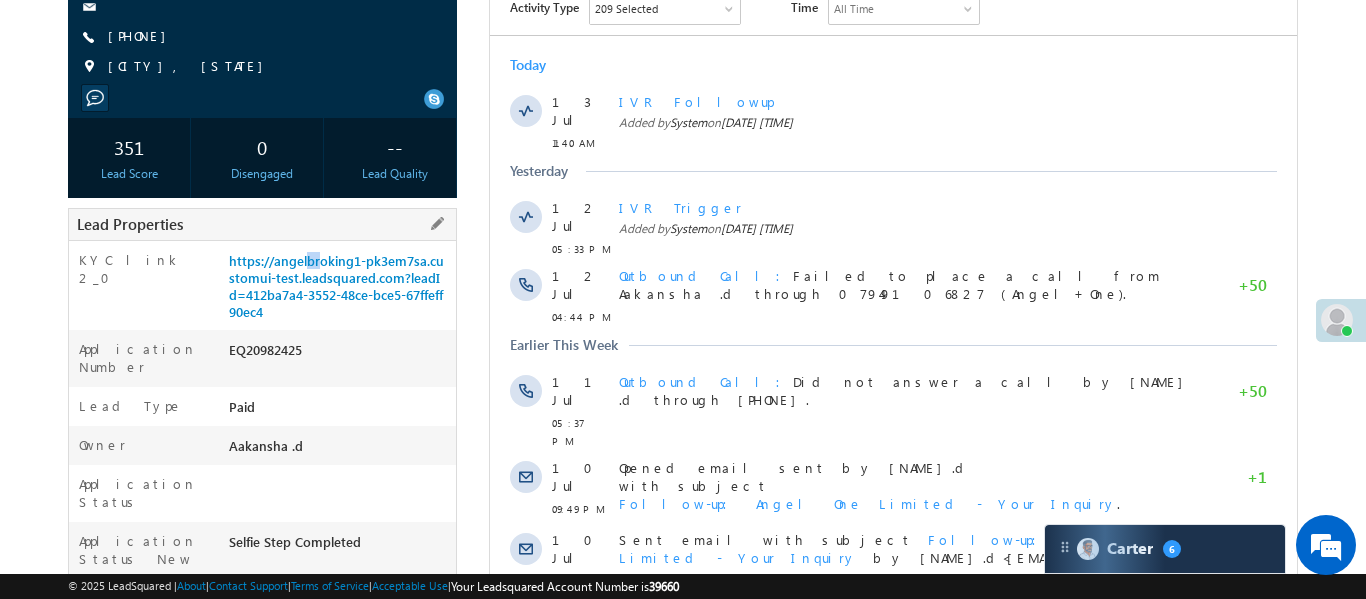 drag, startPoint x: 225, startPoint y: 262, endPoint x: 333, endPoint y: 329, distance: 127.09445 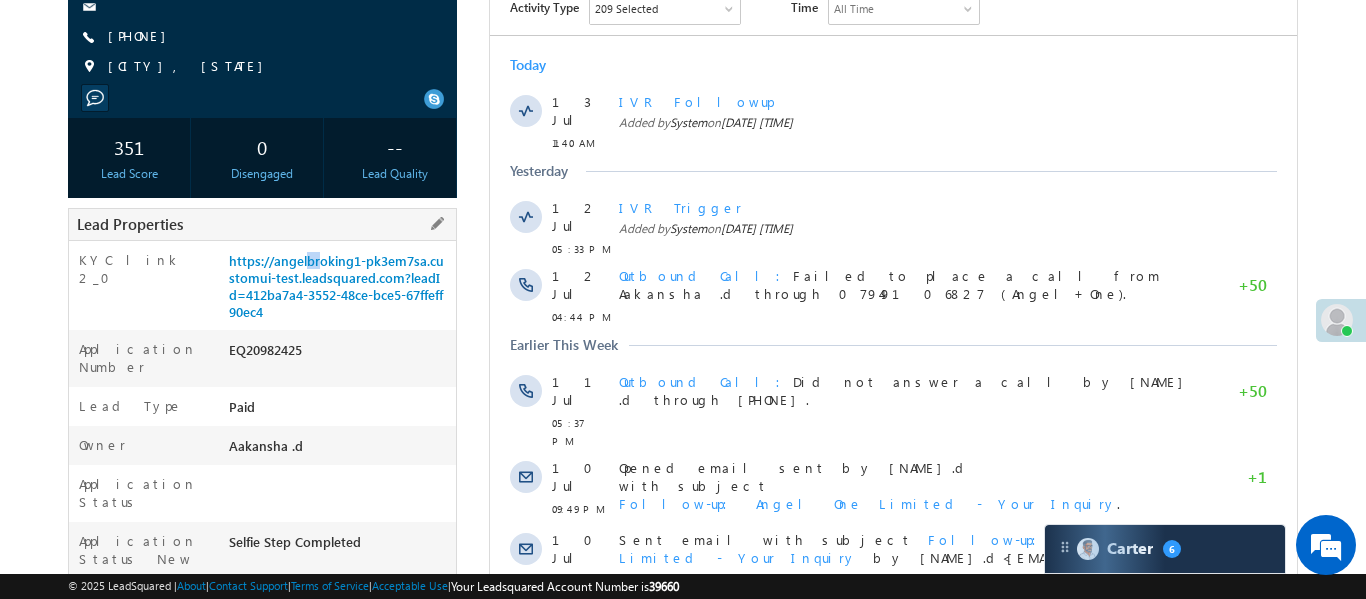 click on "https://angelbroking1-pk3em7sa.customui-test.leadsquared.com?leadId=412ba7a4-3552-48ce-bce5-67ffeff90ec4" at bounding box center (340, 290) 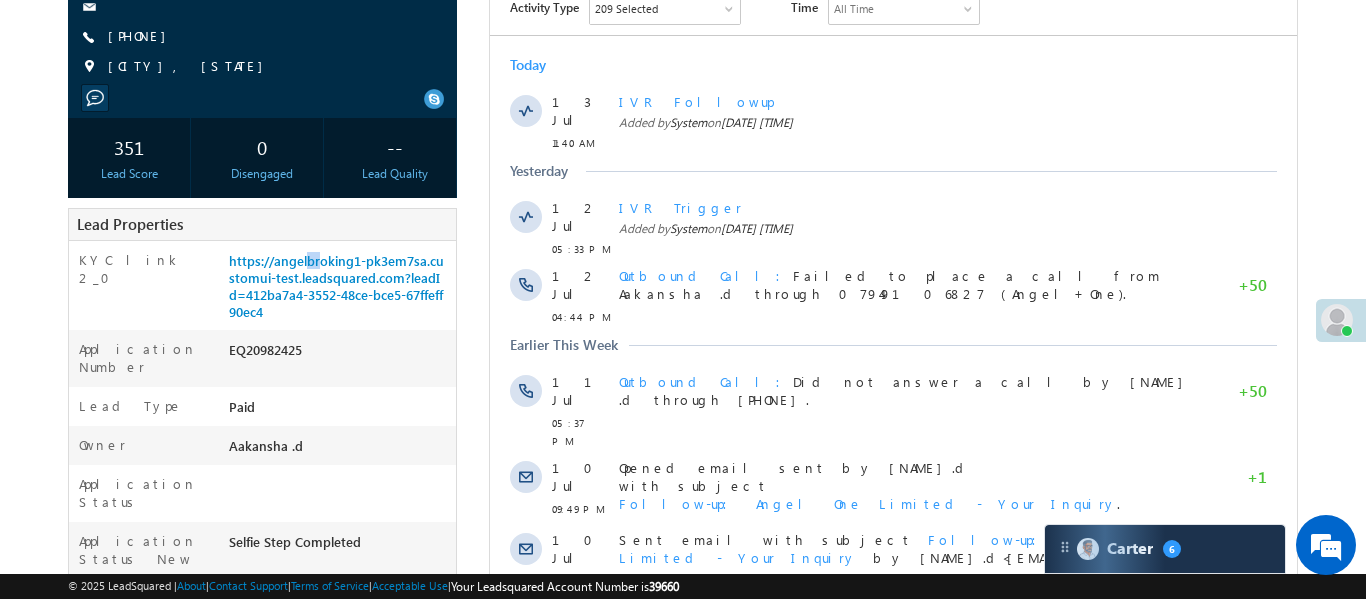 scroll, scrollTop: 0, scrollLeft: 0, axis: both 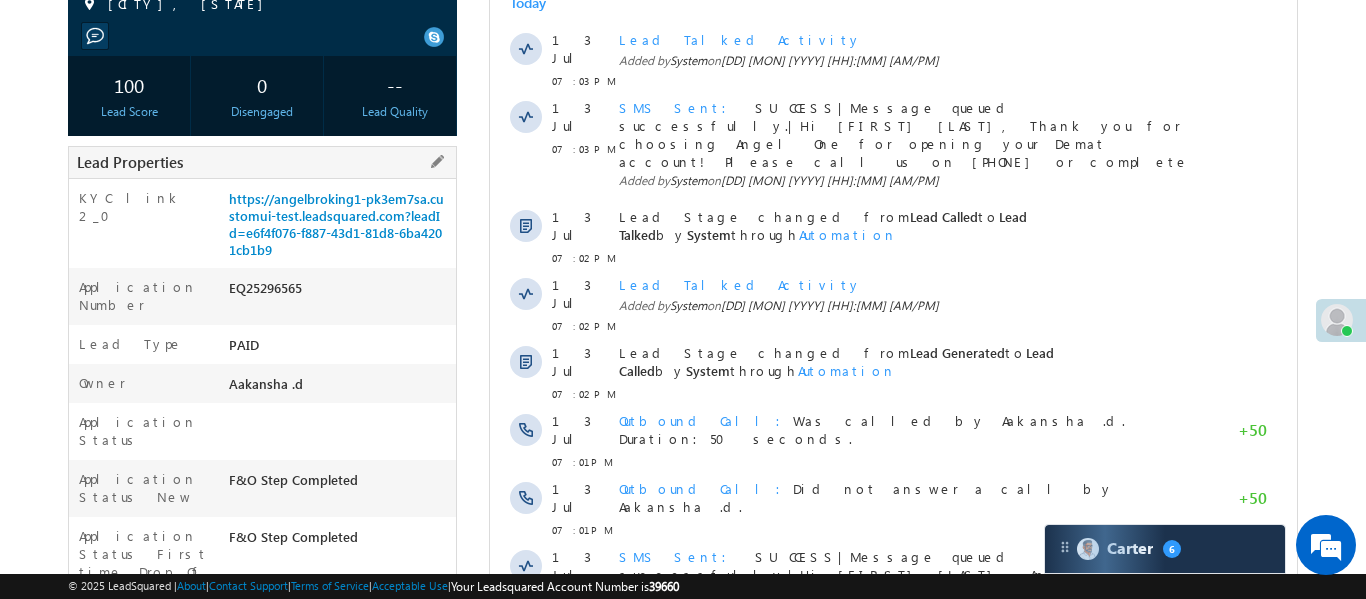 drag, startPoint x: 226, startPoint y: 205, endPoint x: 324, endPoint y: 264, distance: 114.38969 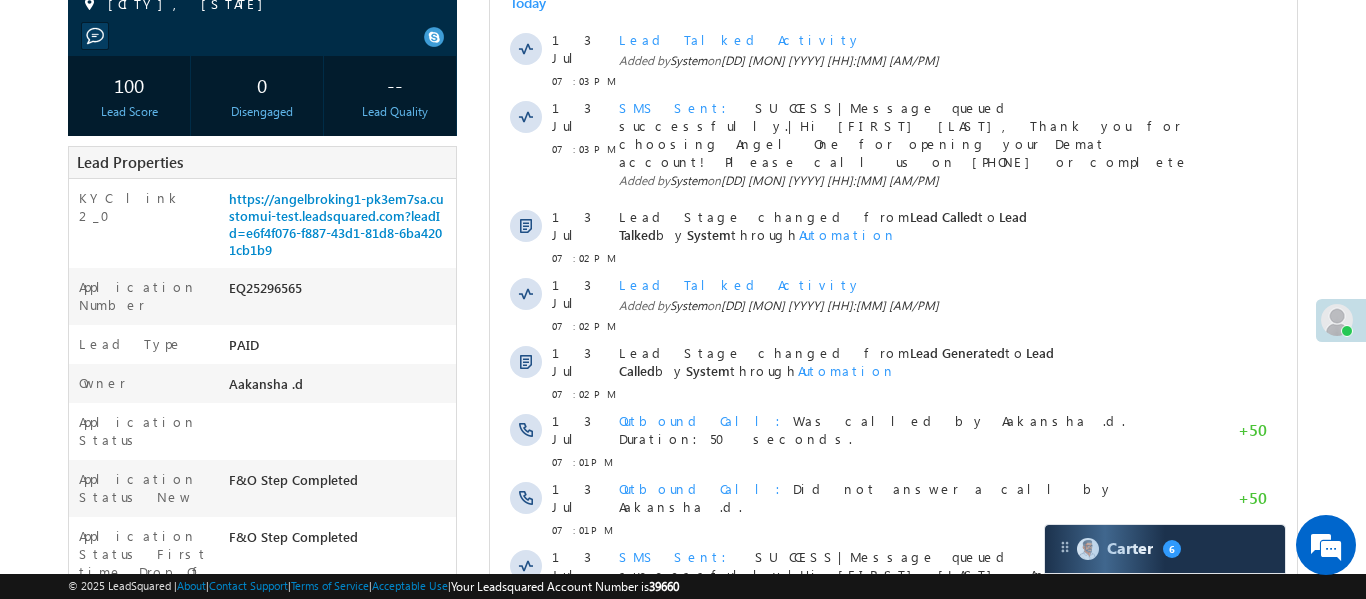 copy on "https://angelbroking1-pk3em7sa.customui-test.leadsquared.com?leadId=e6f4f076-f887-43d1-81d8-6ba4201cb1b9" 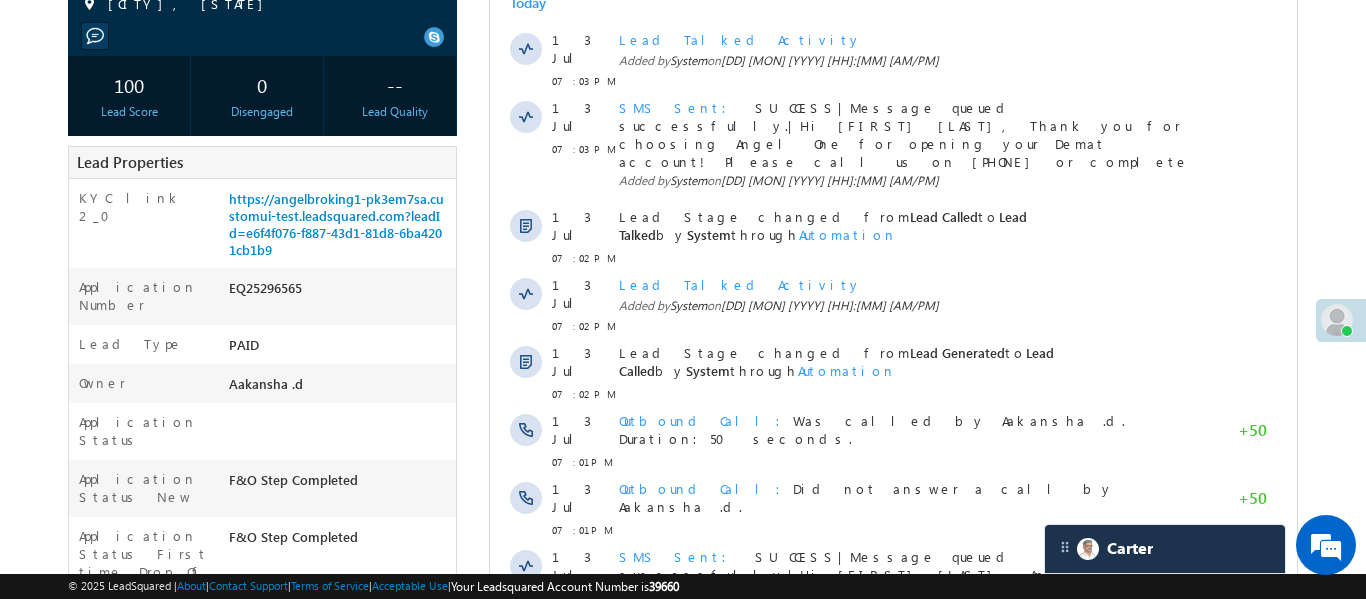 scroll, scrollTop: 0, scrollLeft: 0, axis: both 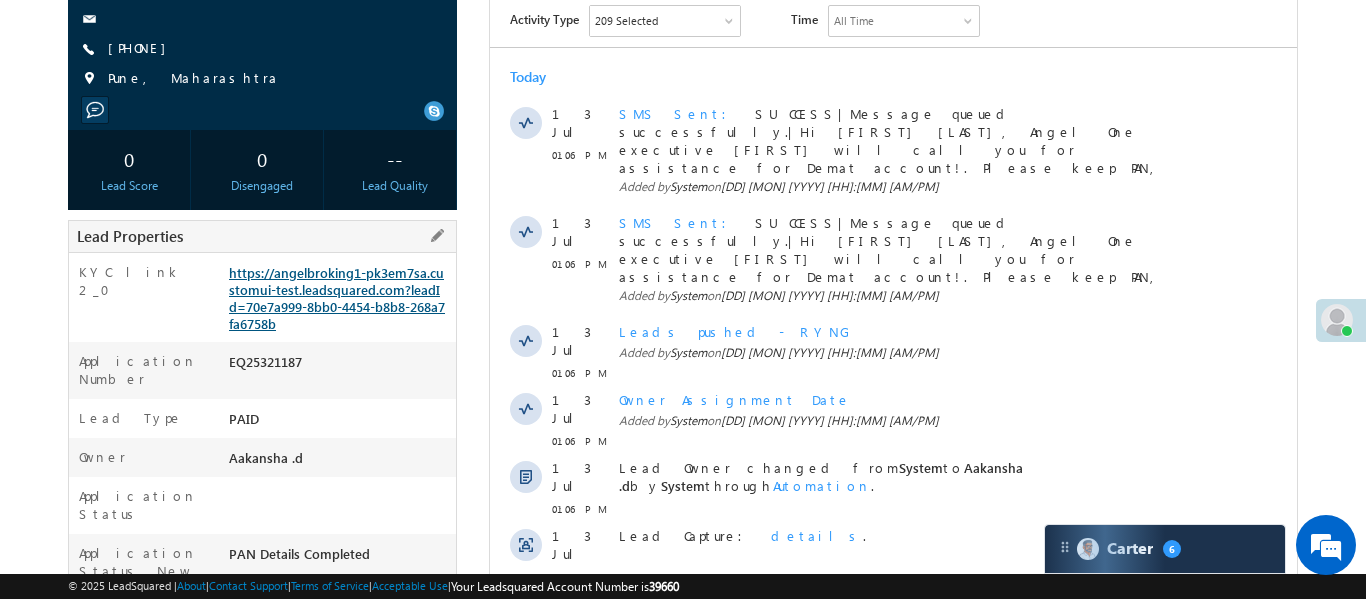 click on "https://angelbroking1-pk3em7sa.customui-test.leadsquared.com?leadId=70e7a999-8bb0-4454-b8b8-268a7fa6758b" at bounding box center (337, 298) 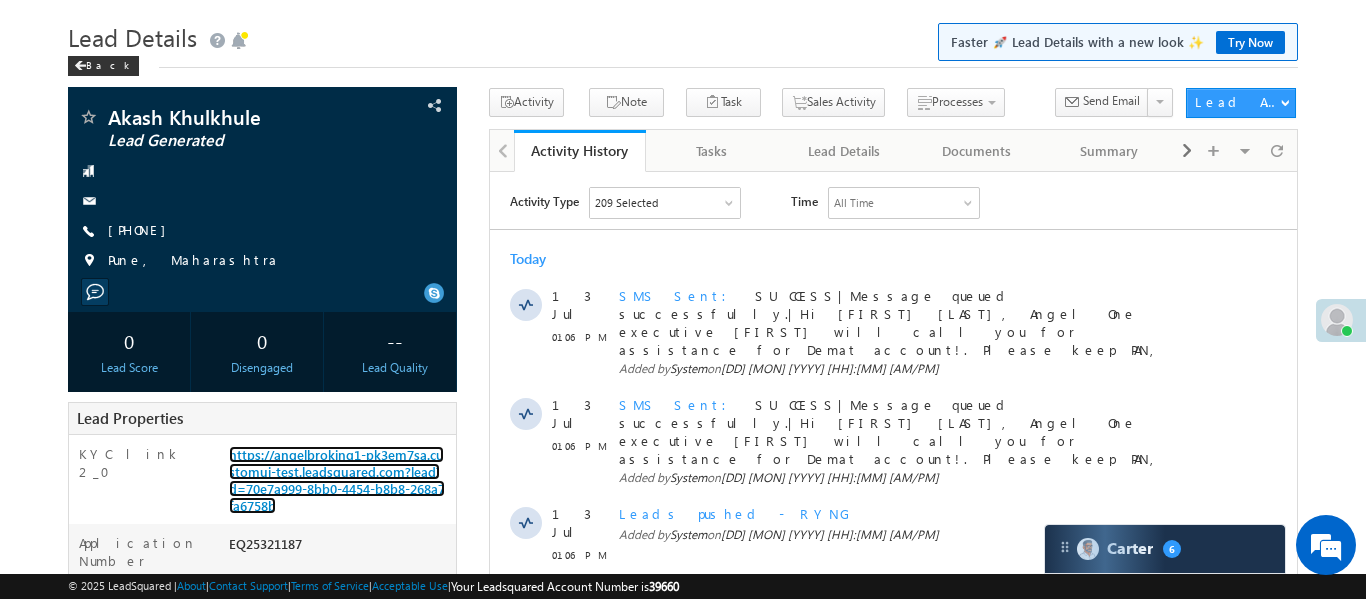 scroll, scrollTop: 27, scrollLeft: 0, axis: vertical 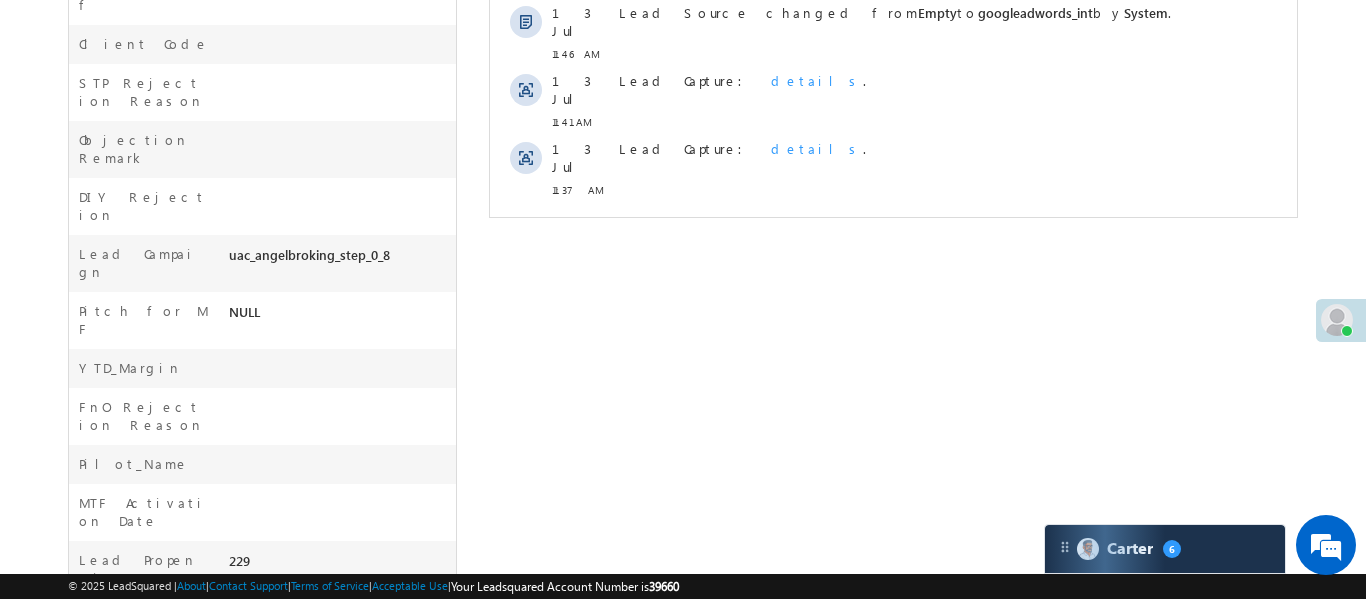 click on "Show More" at bounding box center [892, 226] 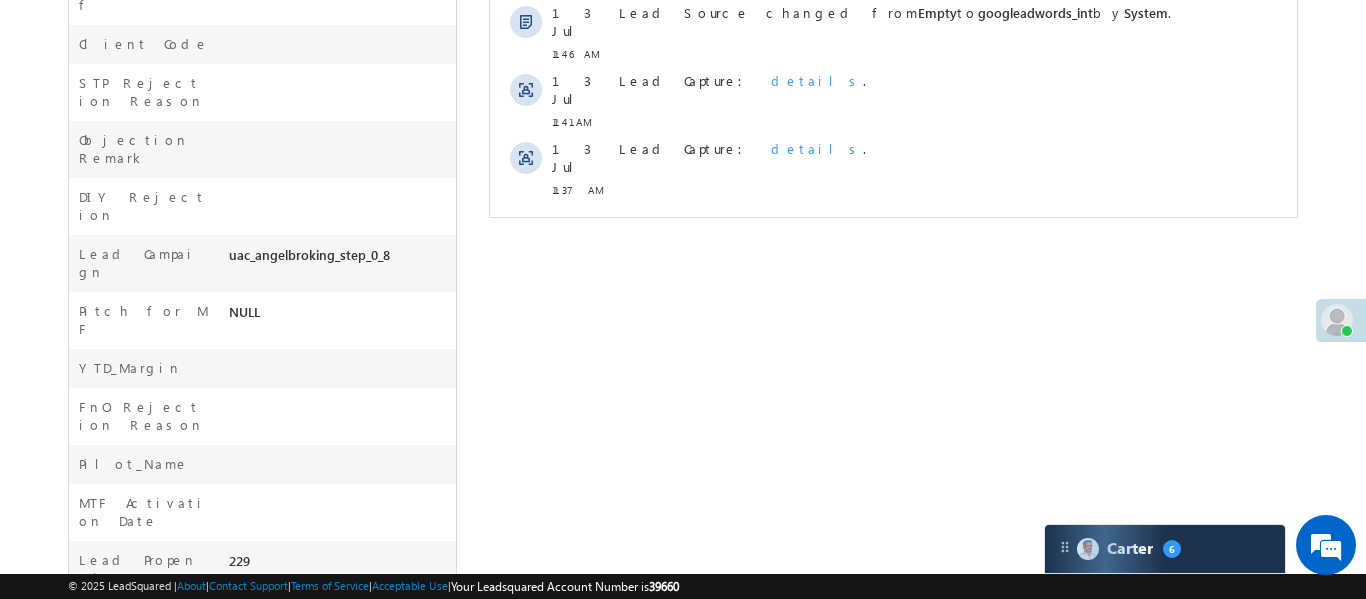click on "Show More" at bounding box center [892, 234] 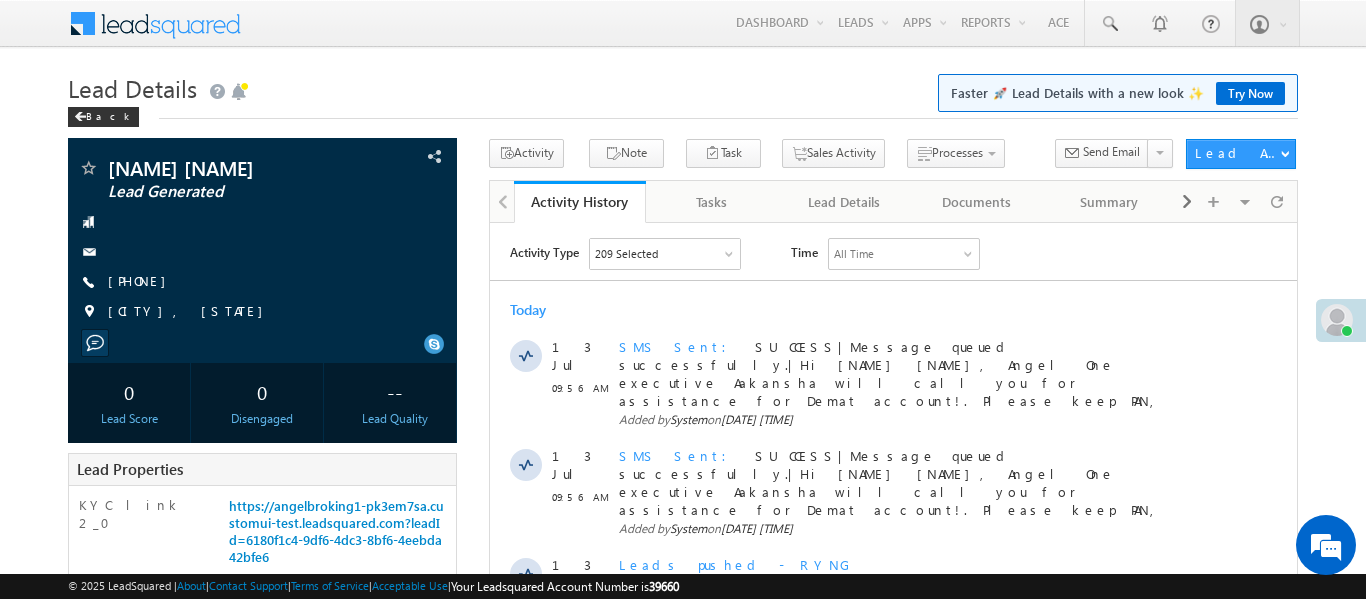scroll, scrollTop: 0, scrollLeft: 0, axis: both 